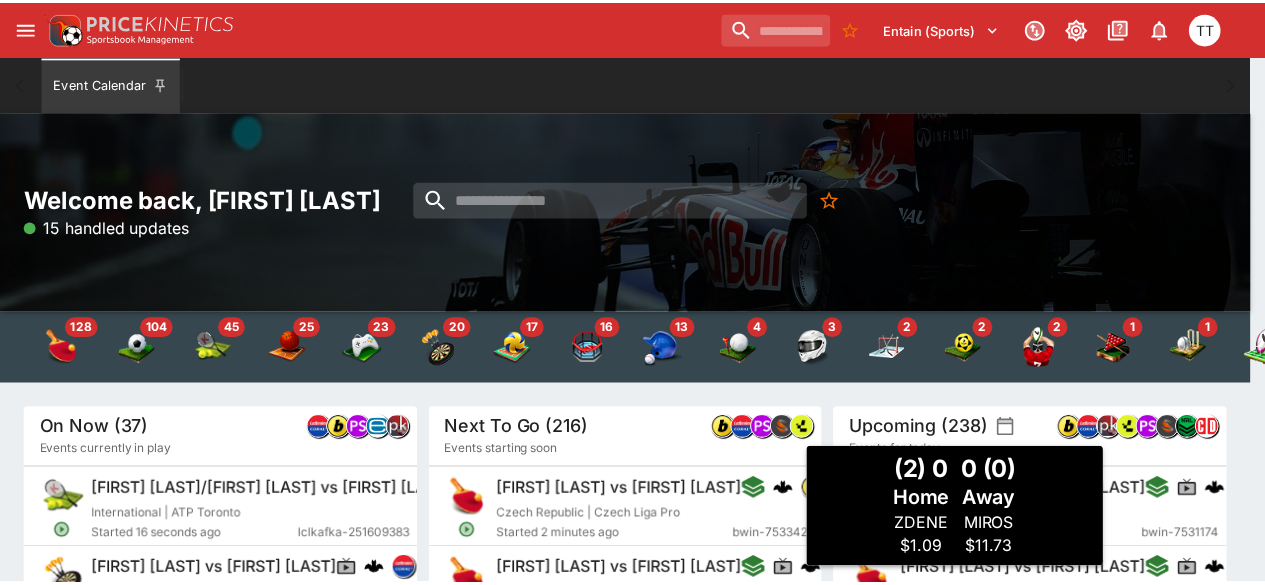 scroll, scrollTop: 0, scrollLeft: 0, axis: both 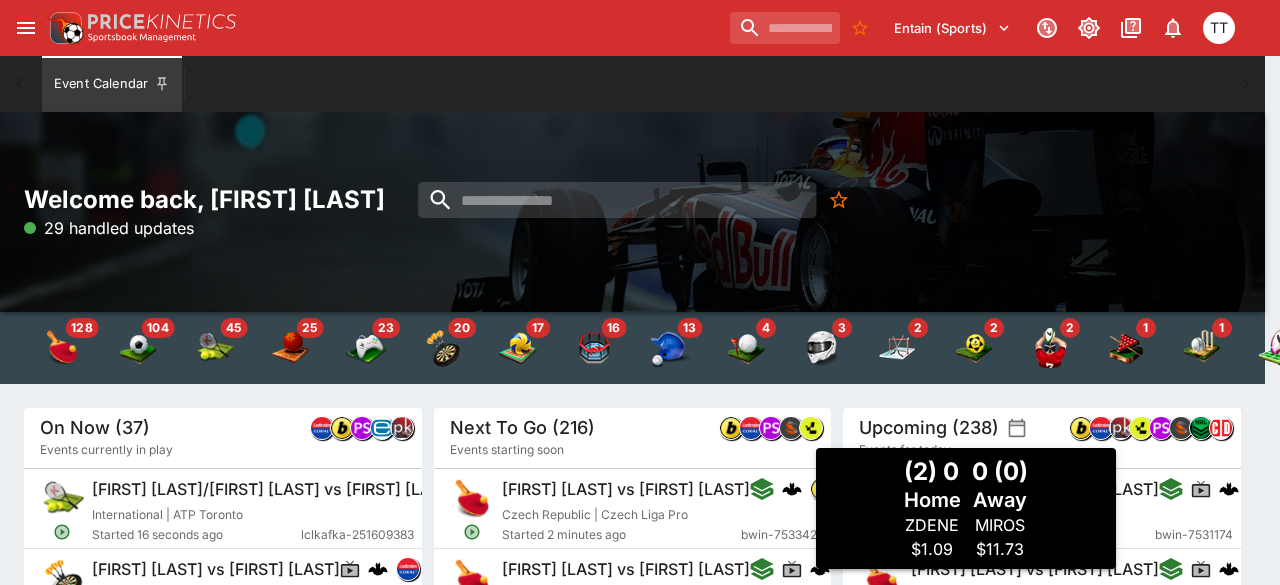 click on "[FIRST] [LAST] vs [FIRST] [LAST]" at bounding box center (626, 489) 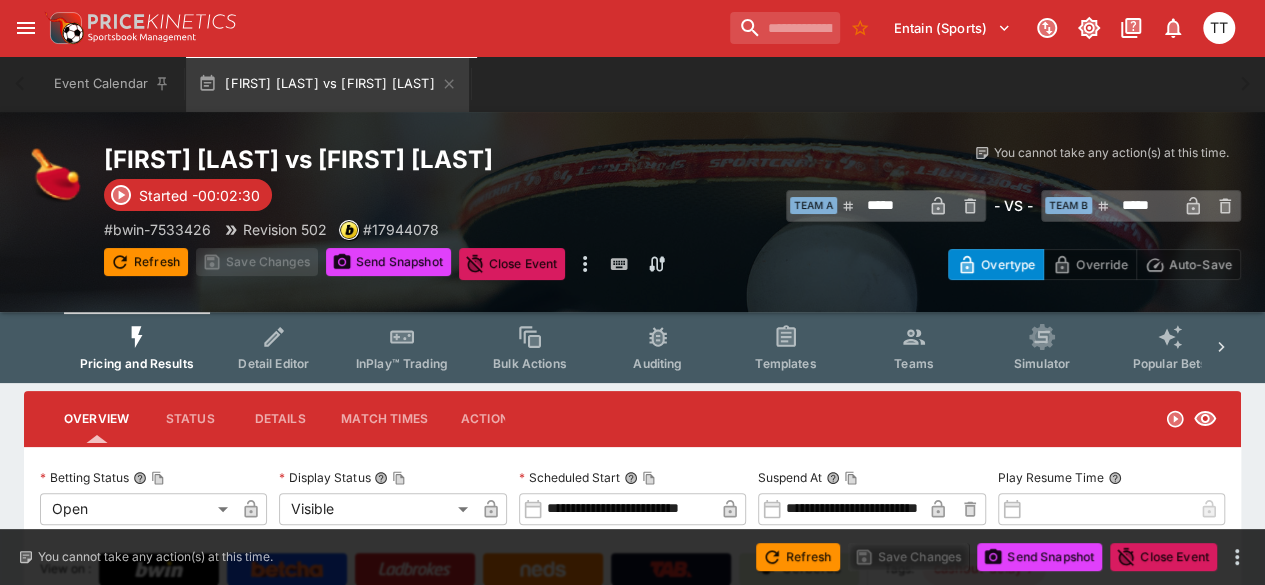 scroll, scrollTop: 231, scrollLeft: 0, axis: vertical 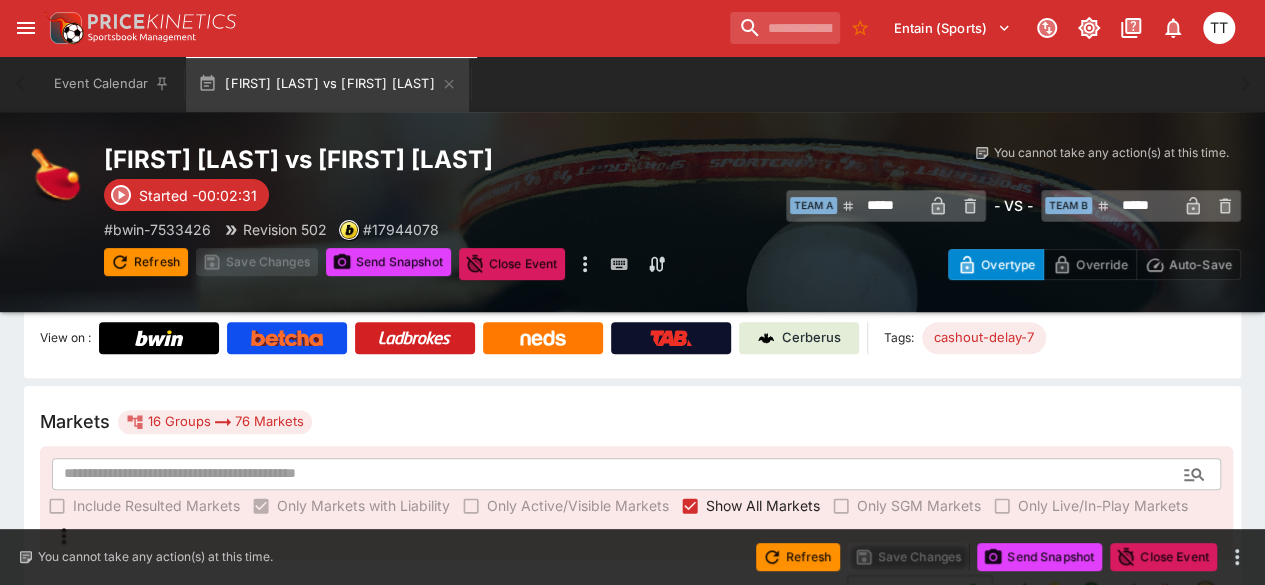 type on "*****" 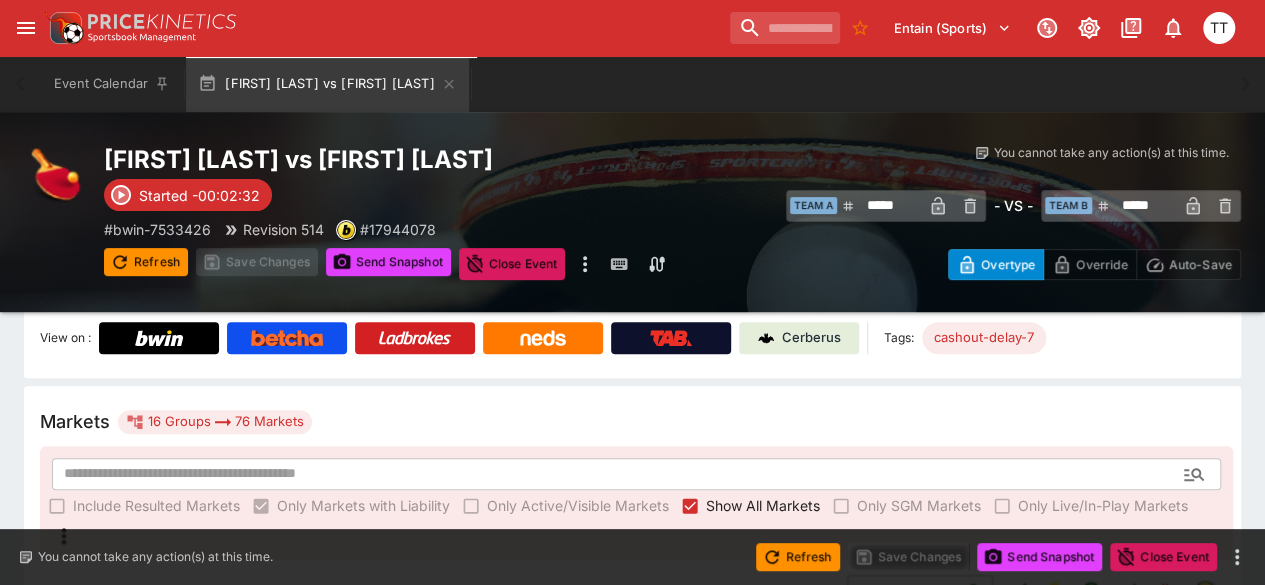 type on "****" 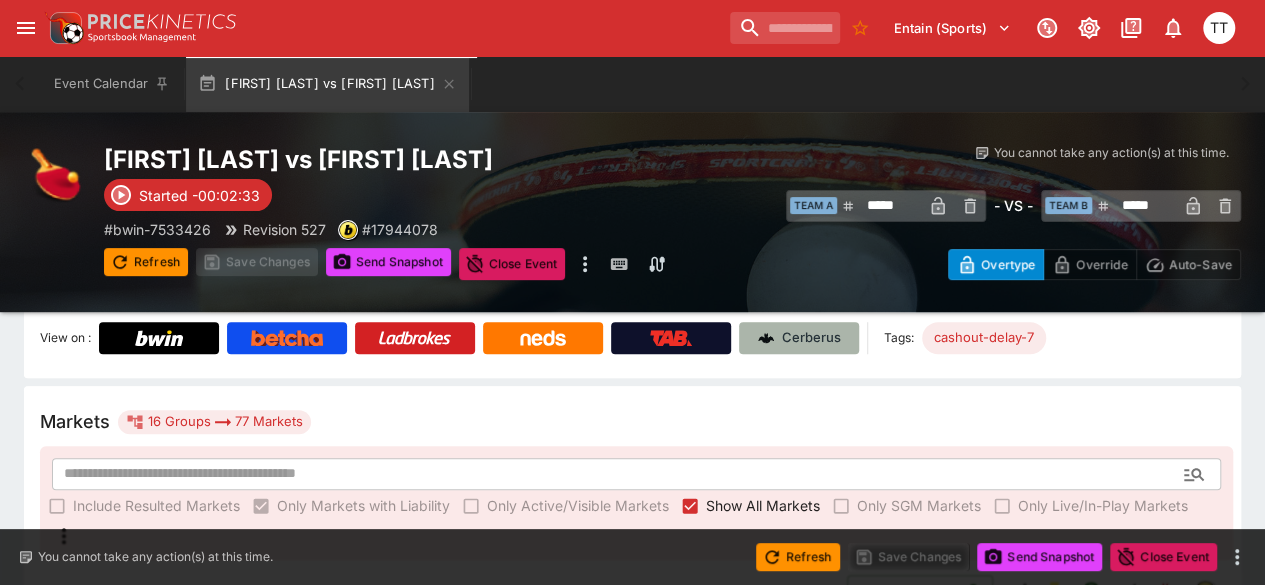 click on "Cerberus" at bounding box center (811, 338) 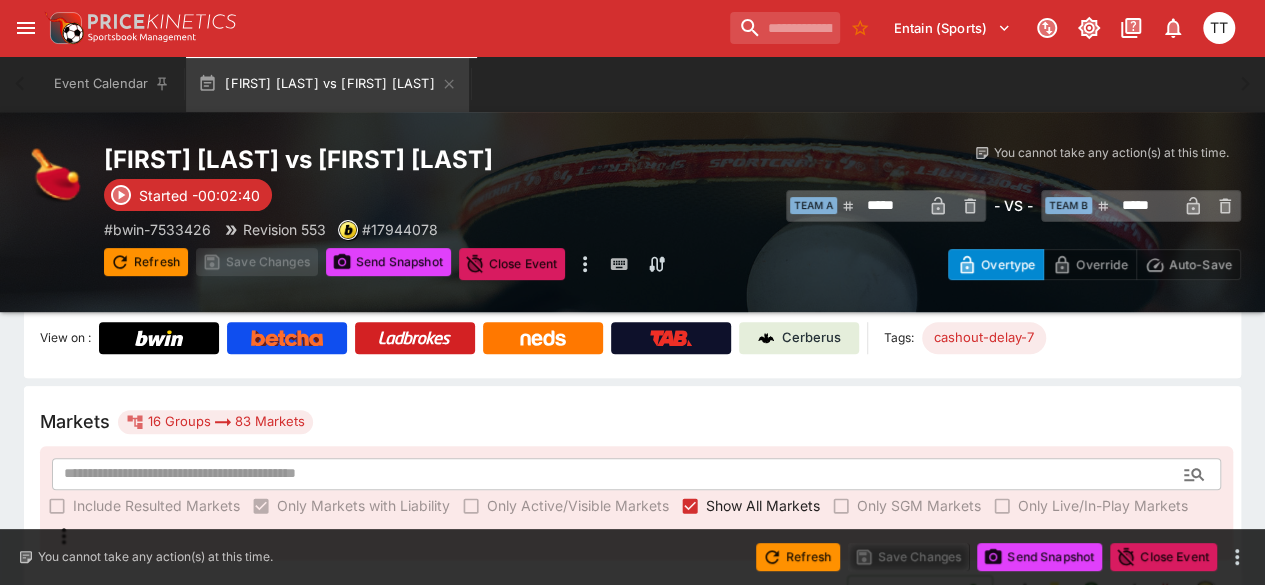 type on "*****" 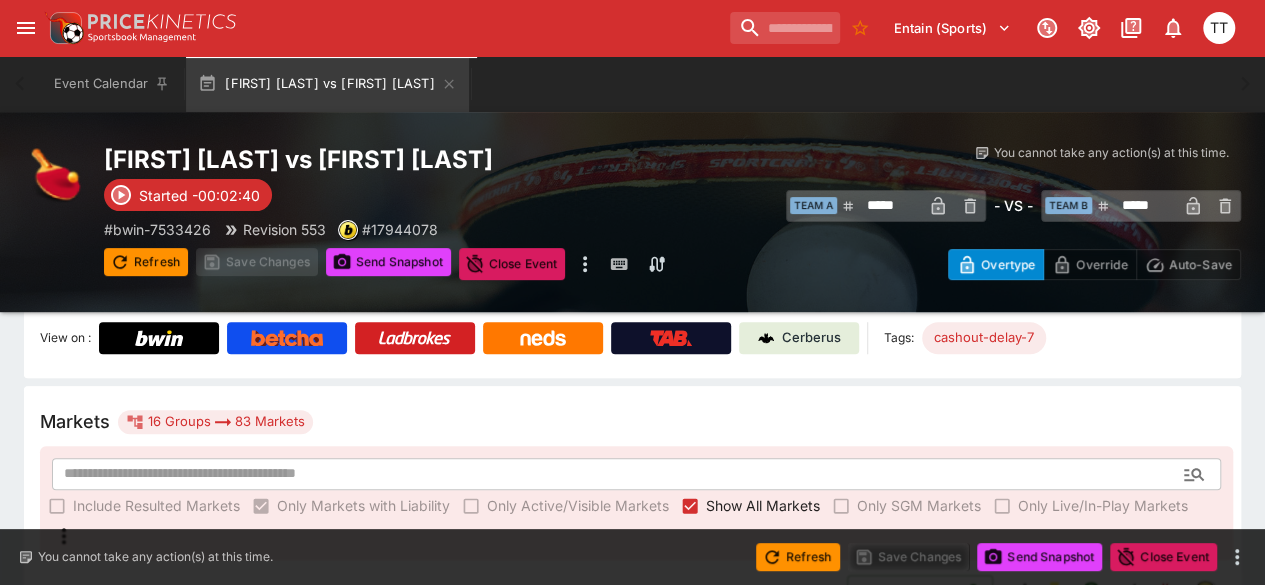 type on "****" 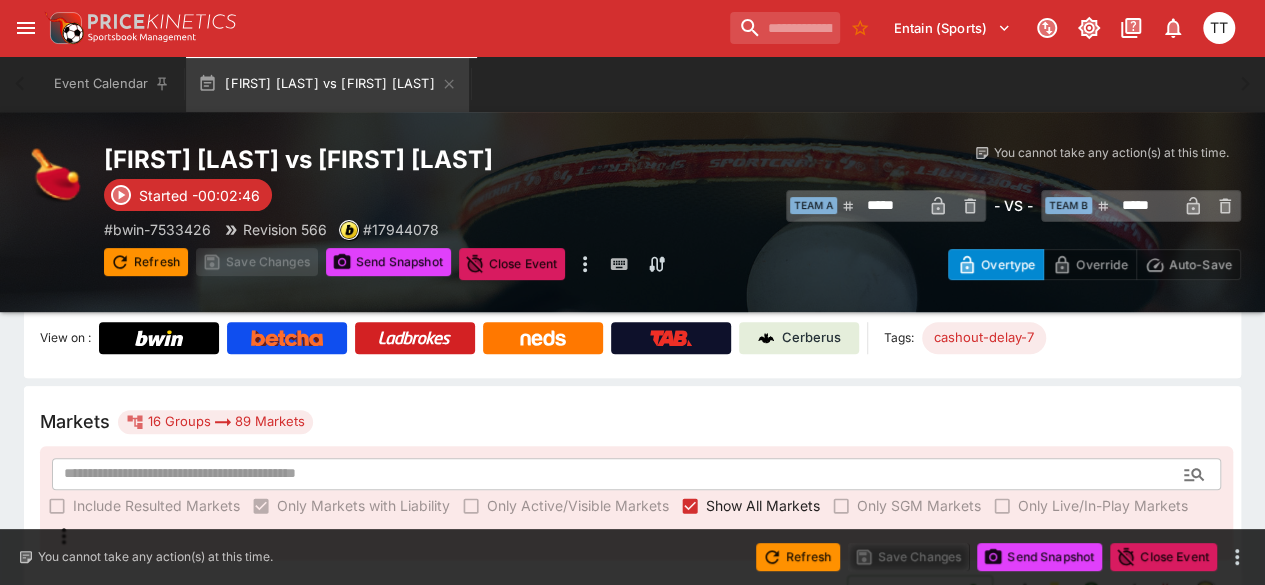 type on "*****" 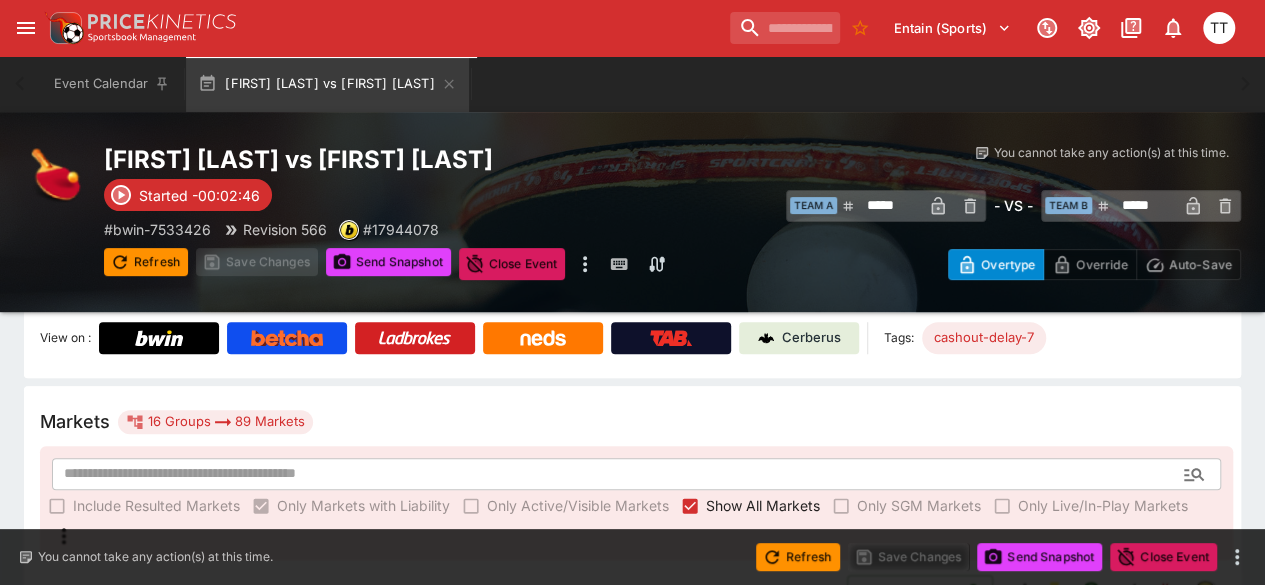 type on "****" 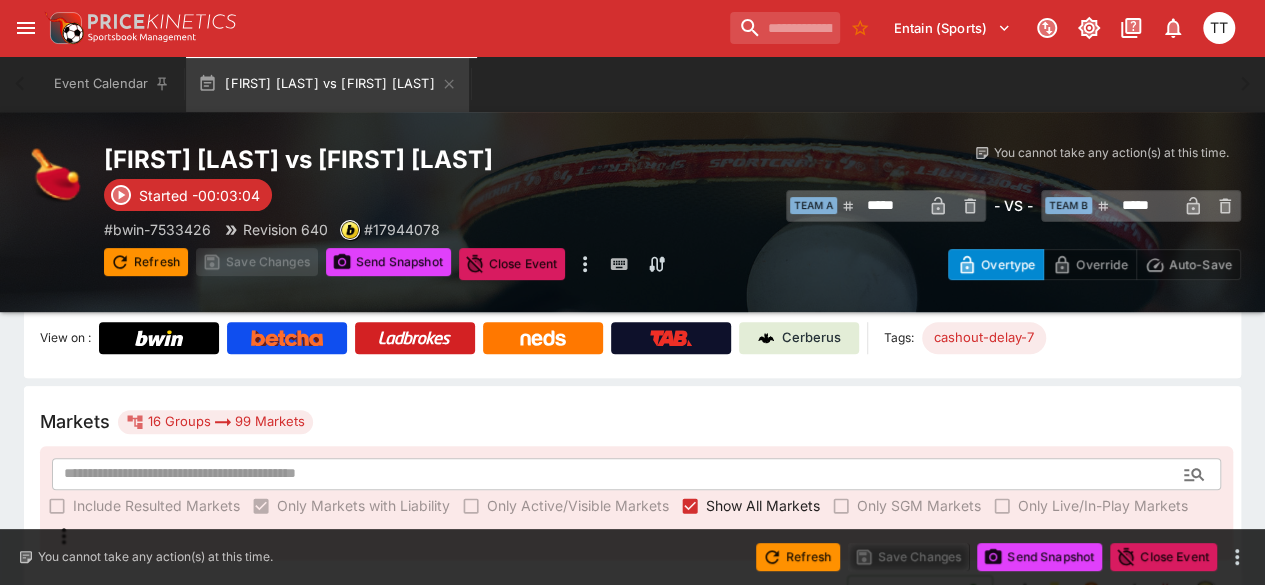 type on "*****" 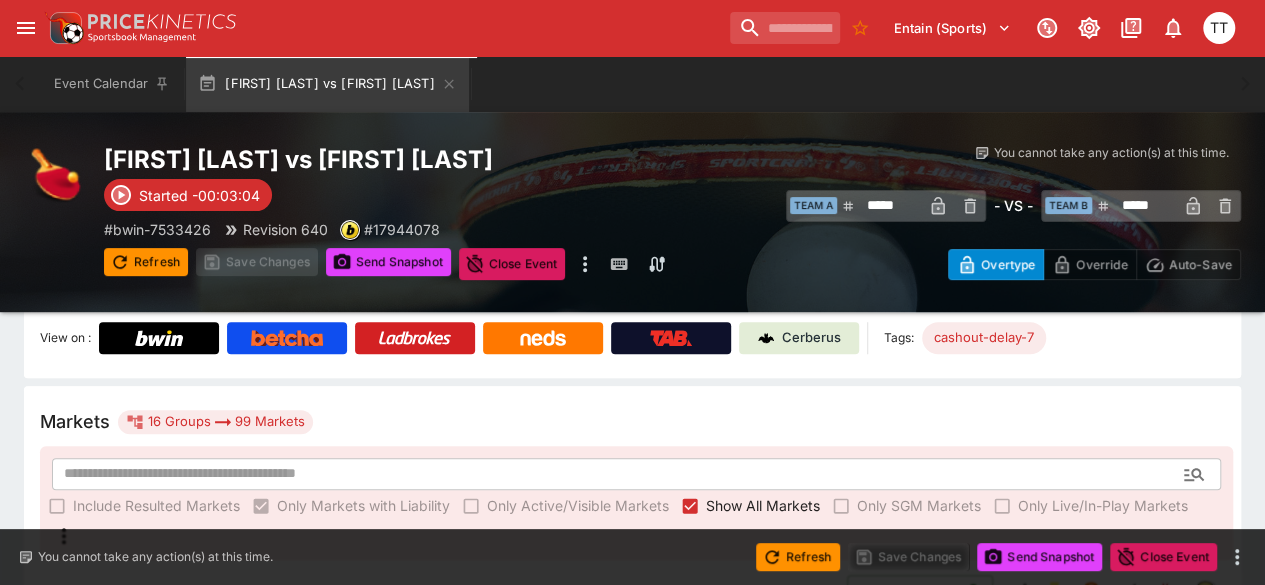 type on "**********" 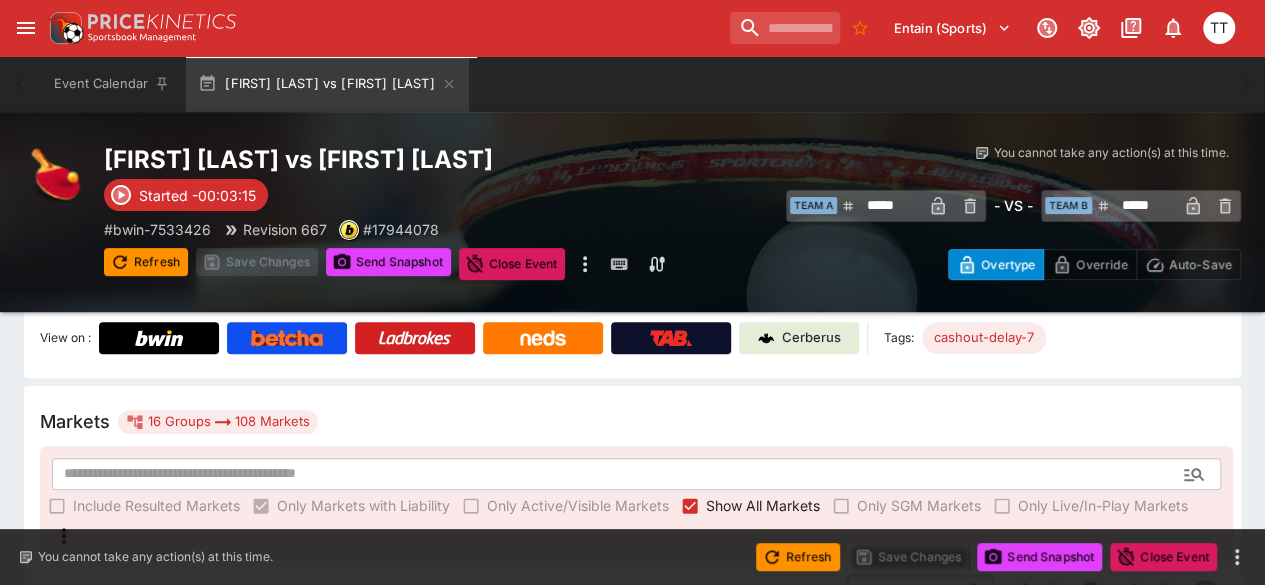 type on "*****" 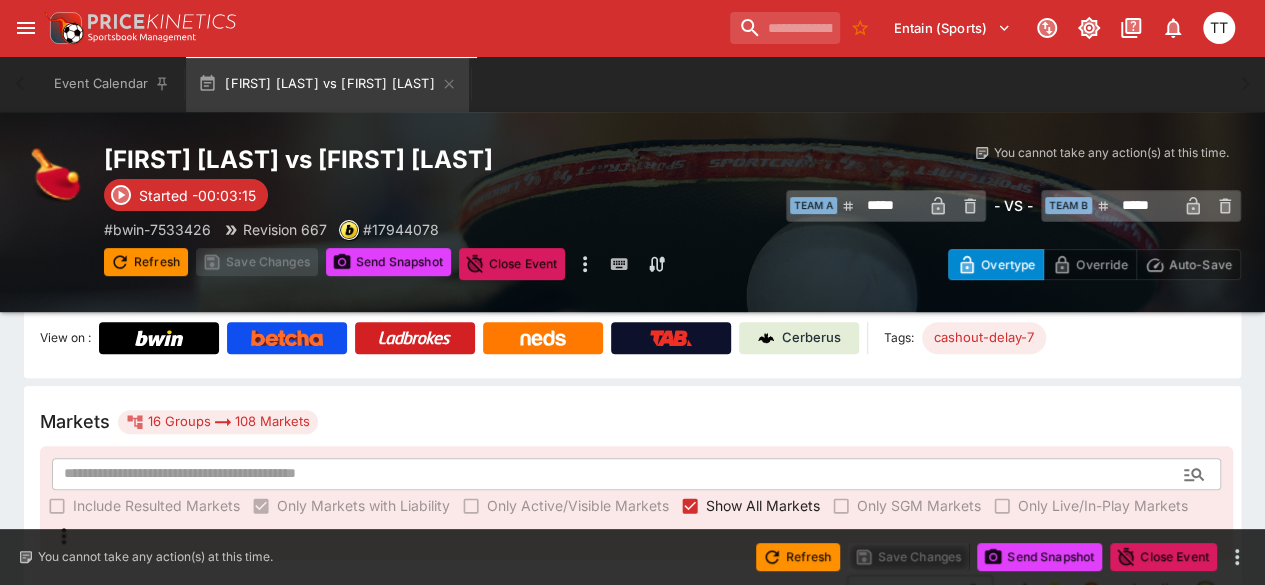 type on "*****" 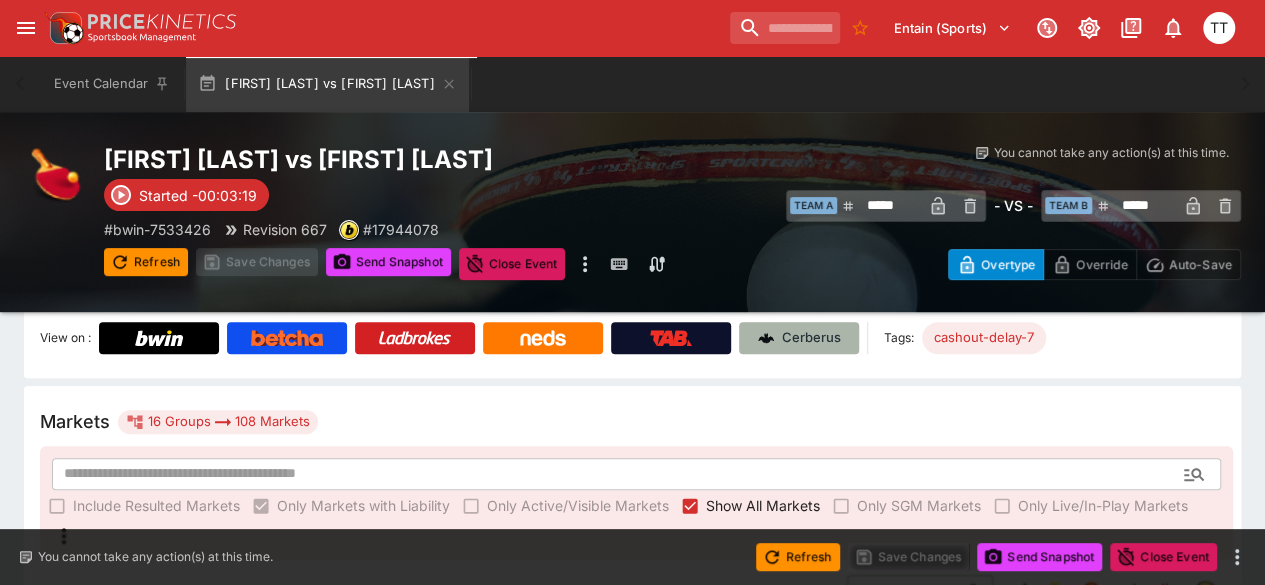 click on "Cerberus" at bounding box center (799, 338) 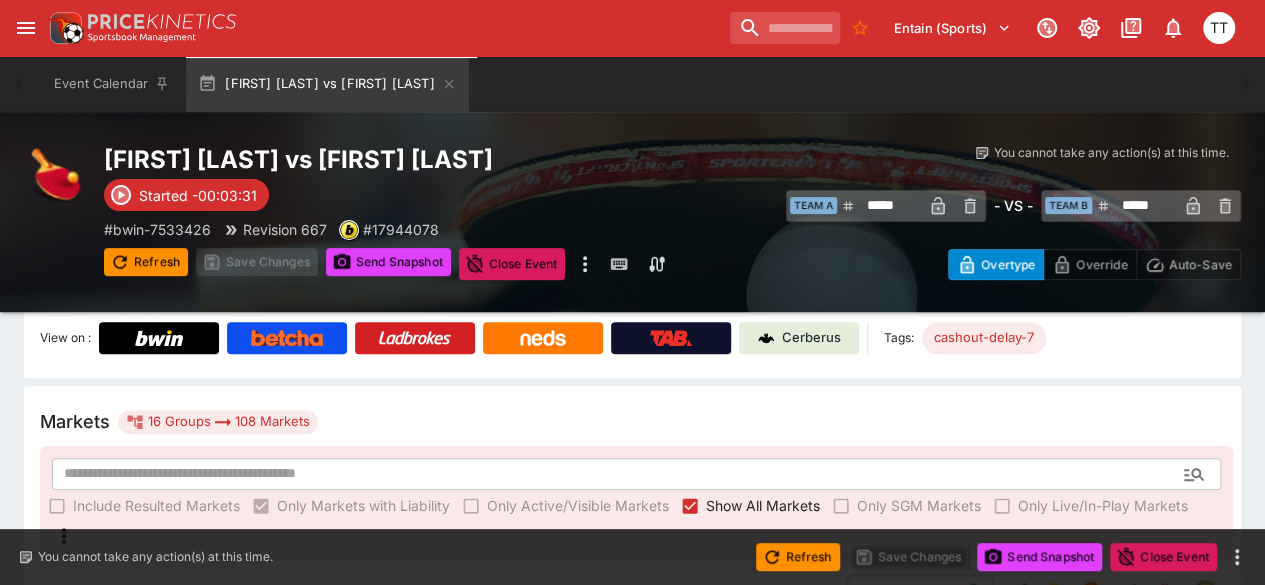 type on "*****" 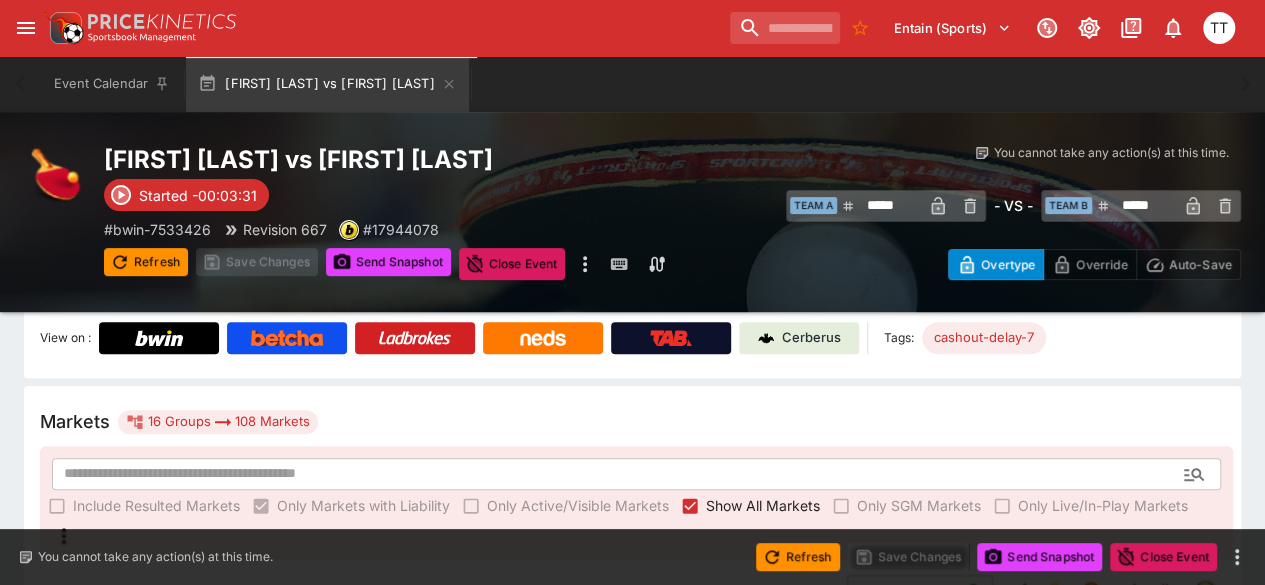 type on "*****" 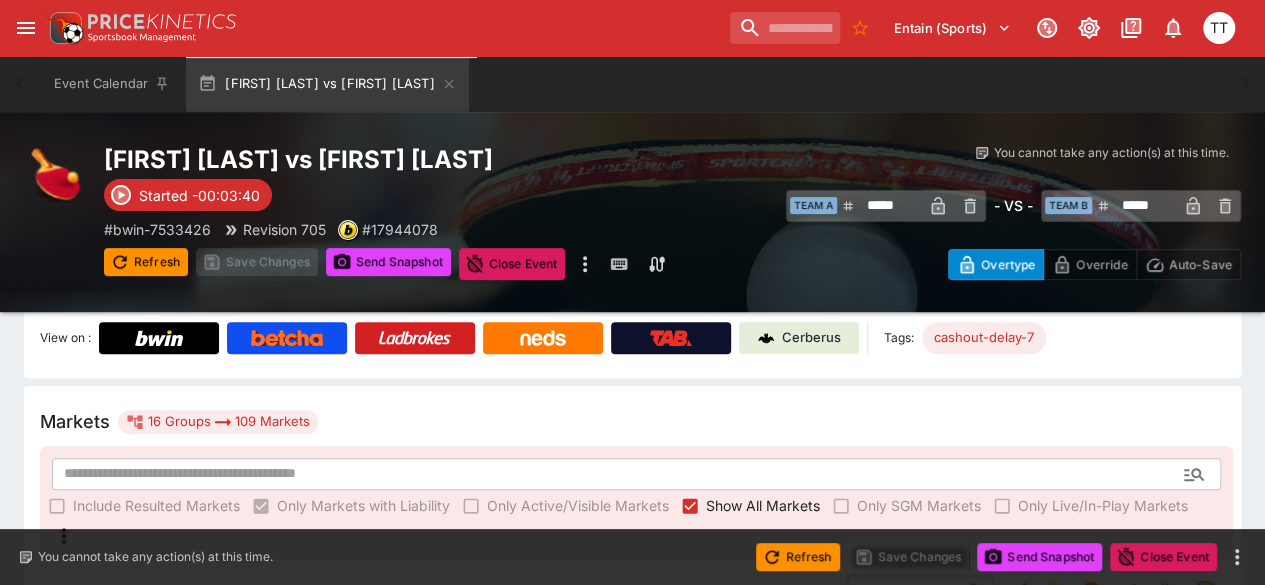 type on "*****" 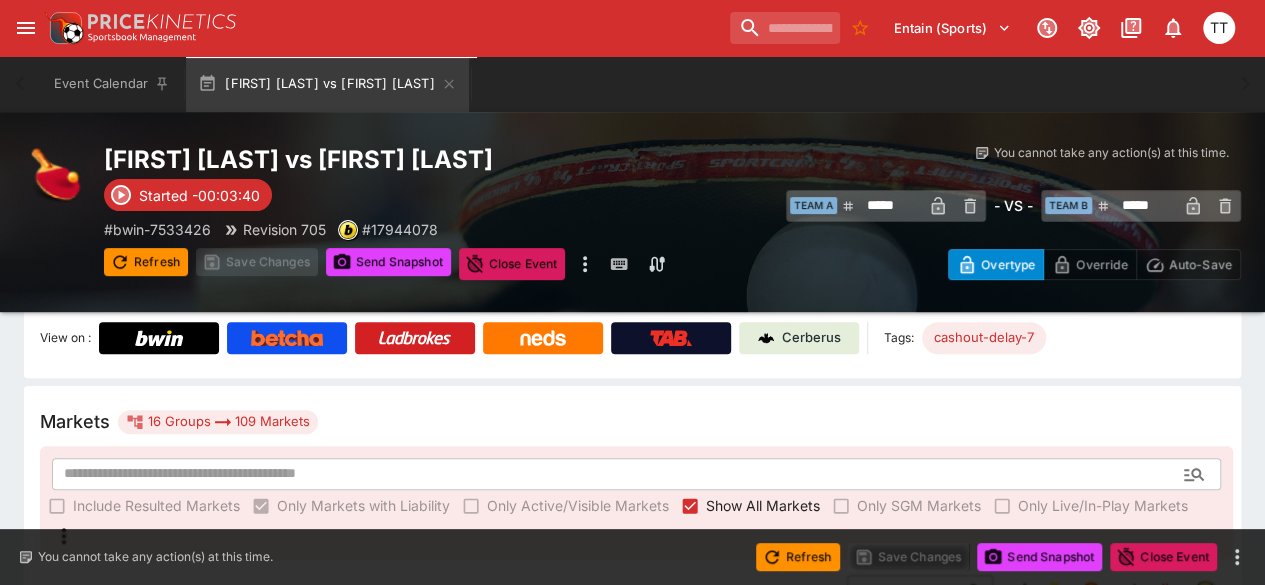 type on "****" 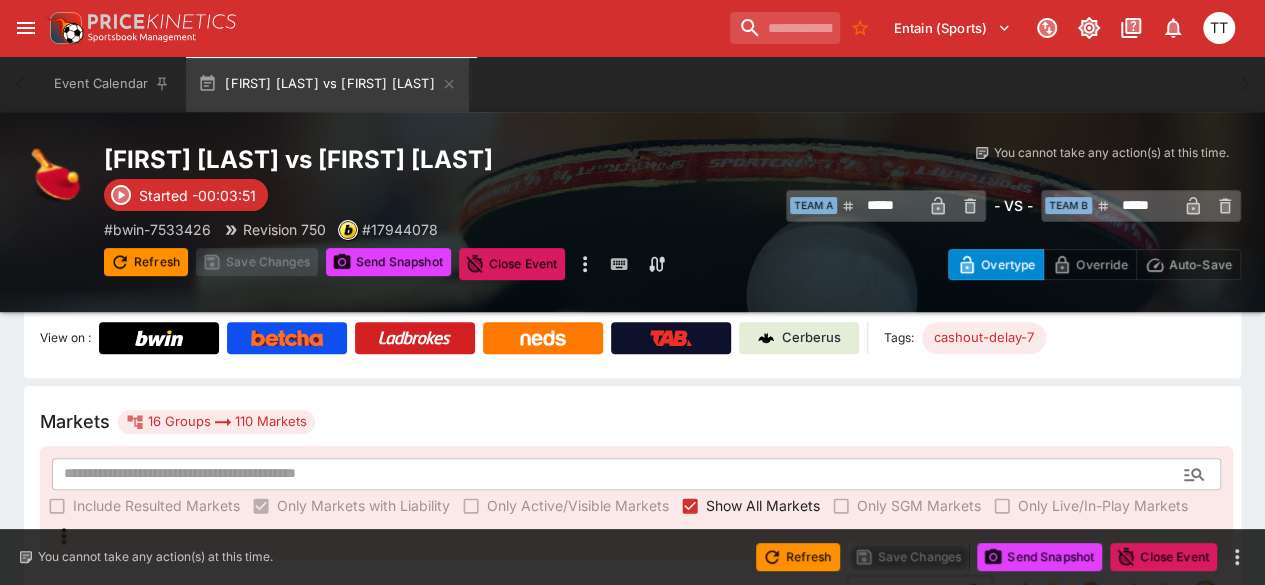 type on "*****" 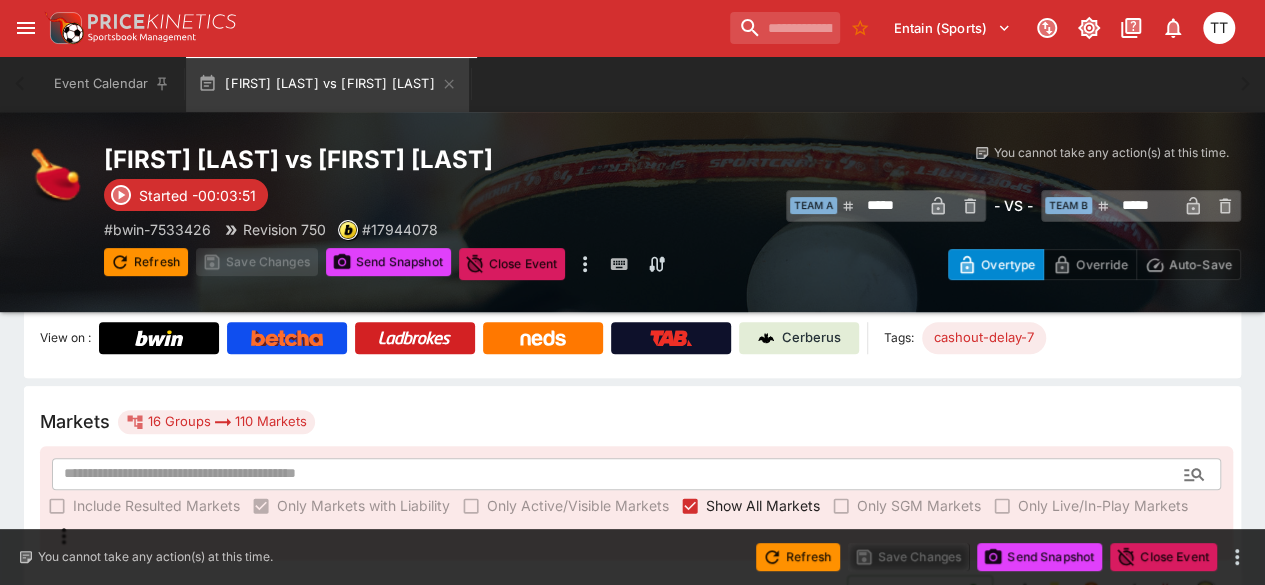 type on "******" 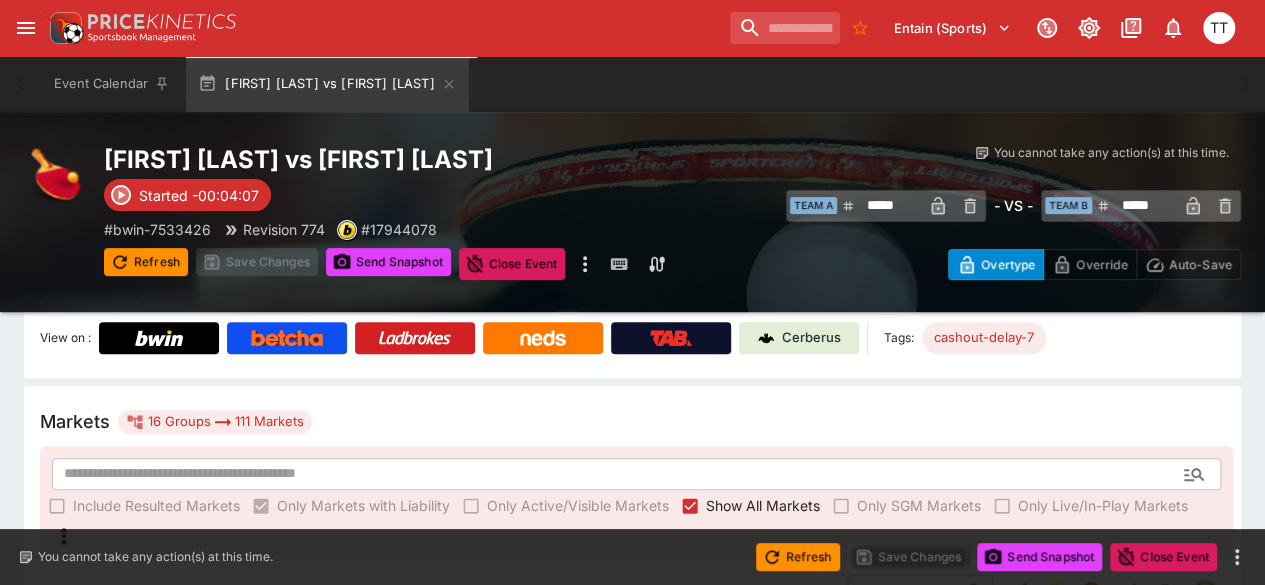 type on "*****" 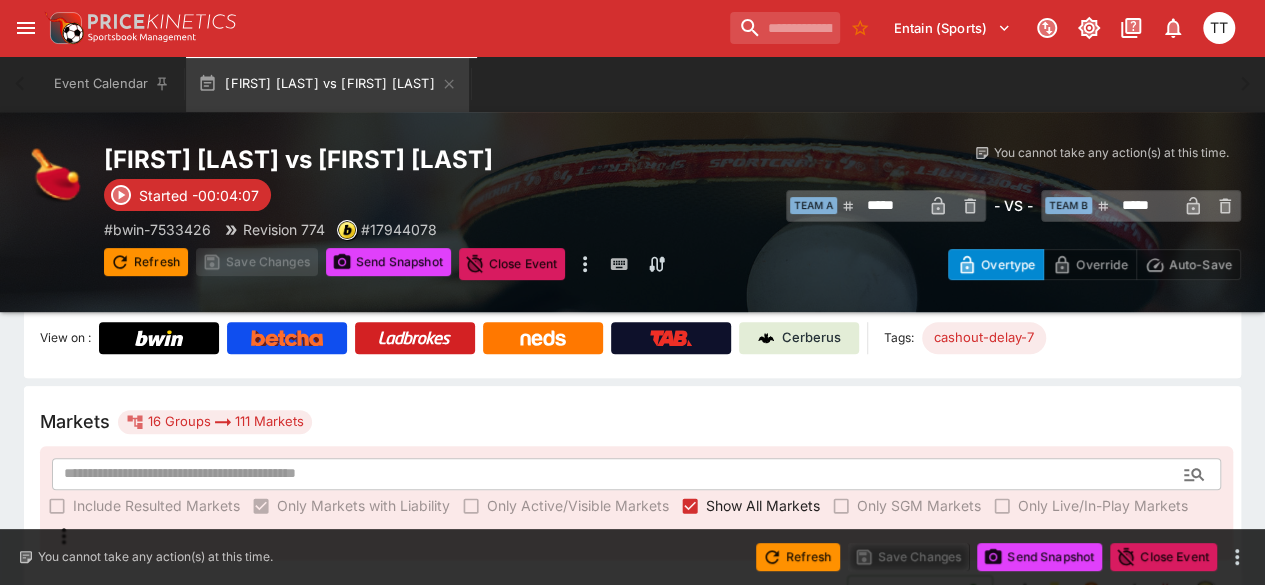 type on "*****" 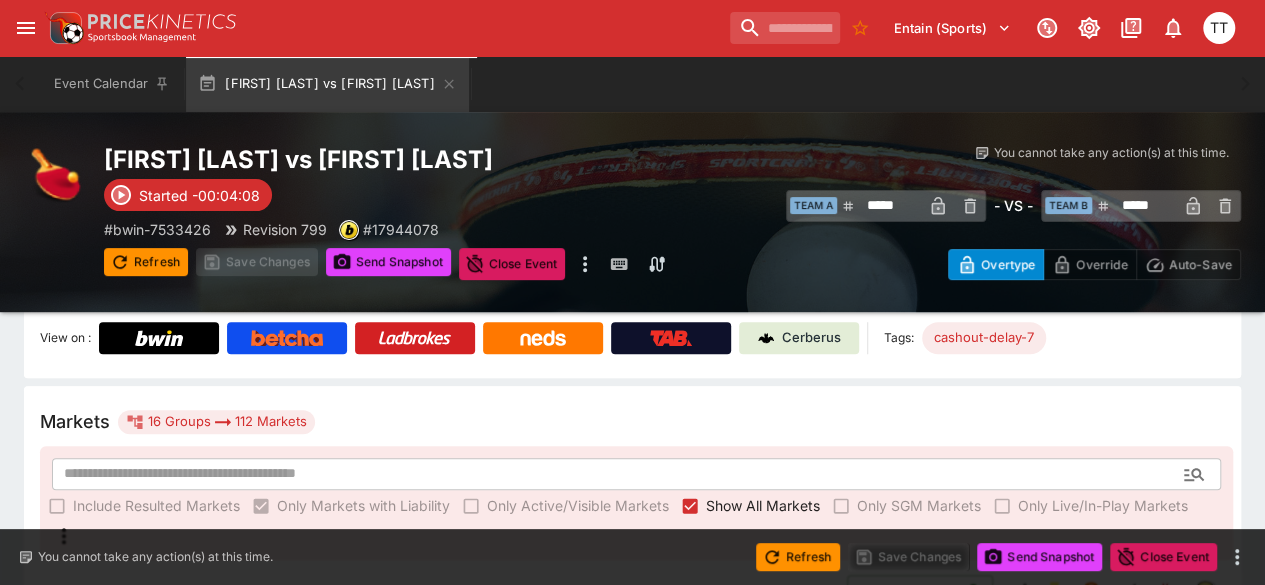 type on "*****" 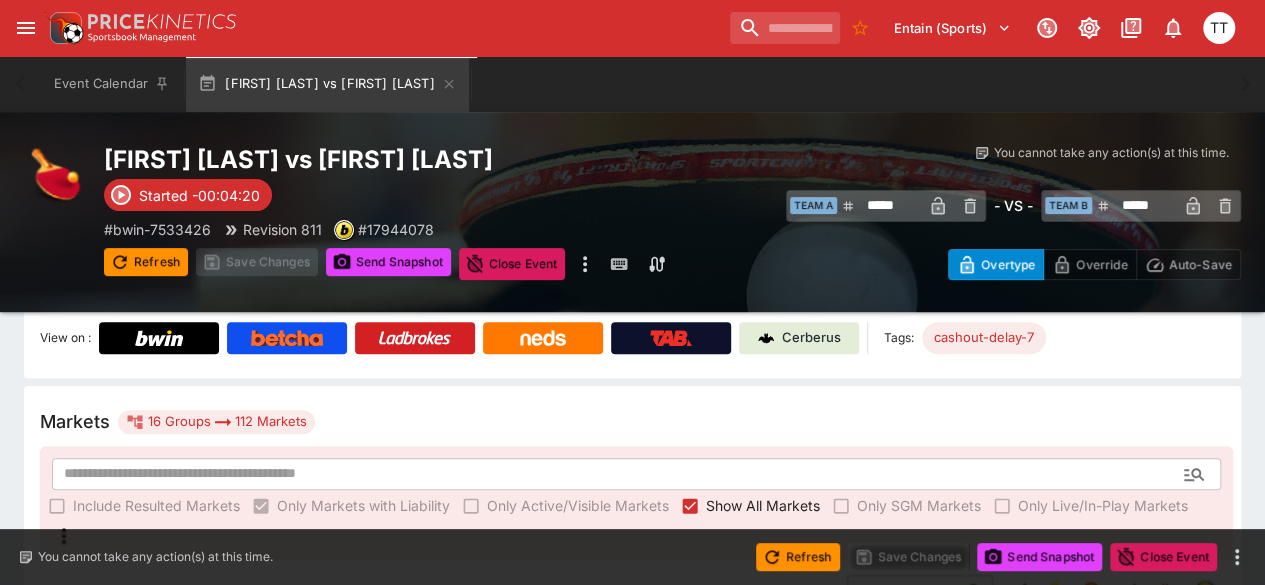 type on "*****" 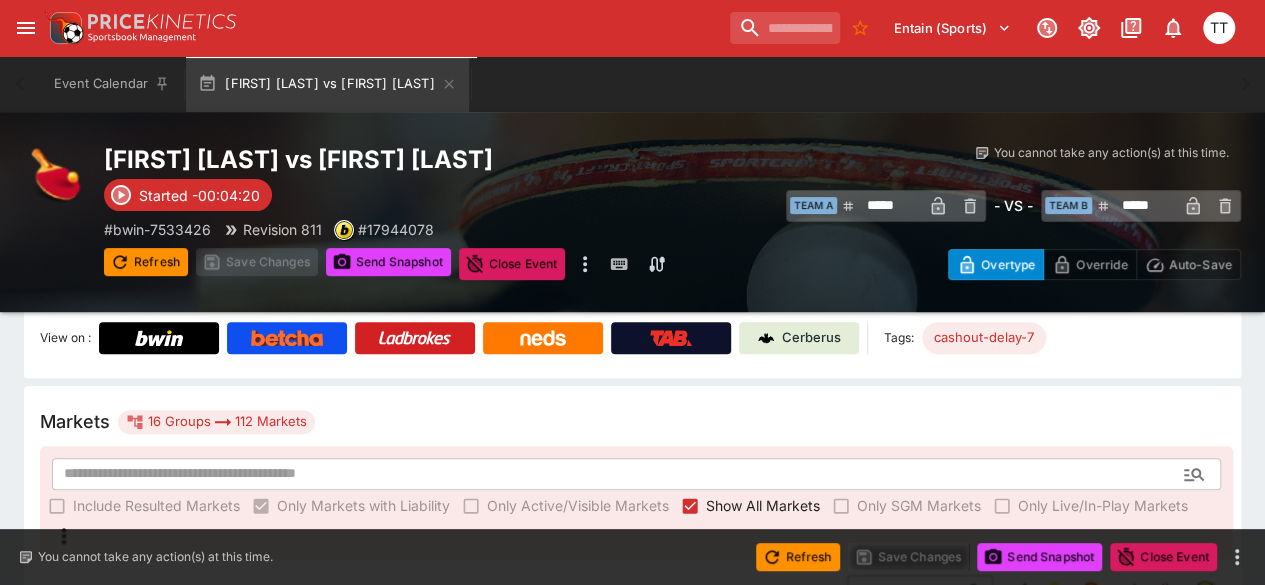 type on "****" 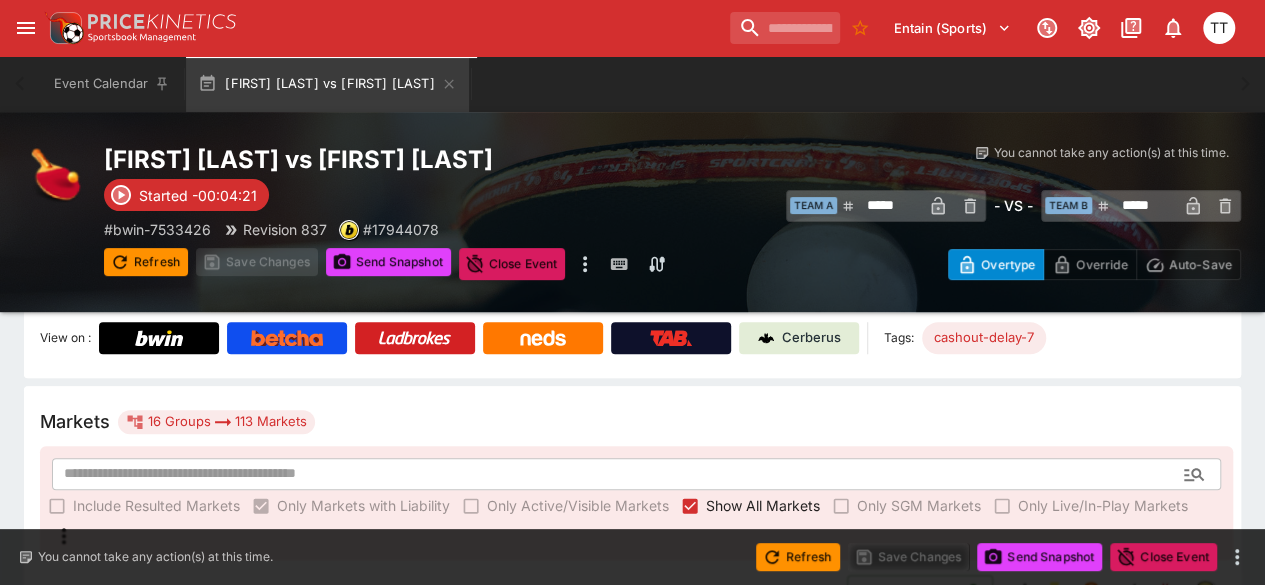 type on "*****" 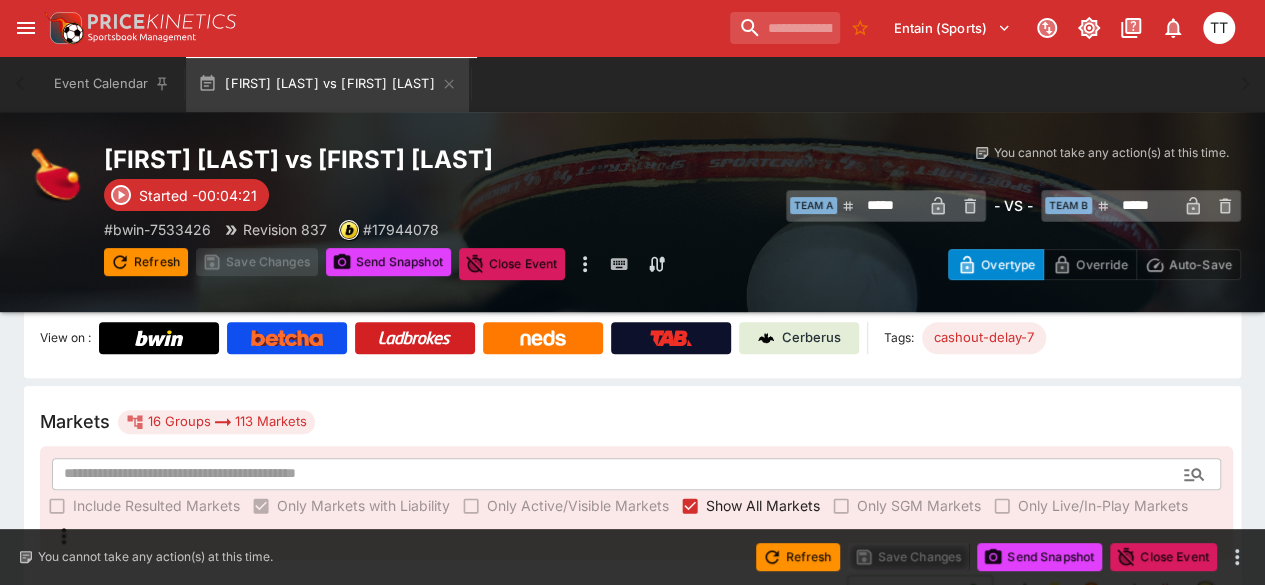 type on "****" 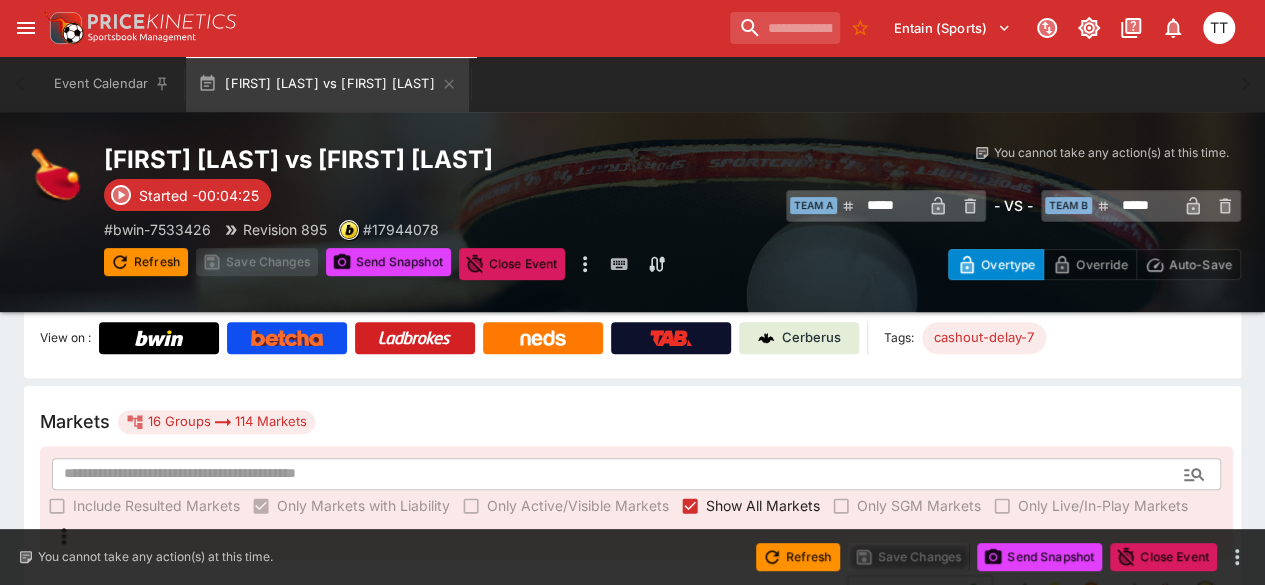 type on "*****" 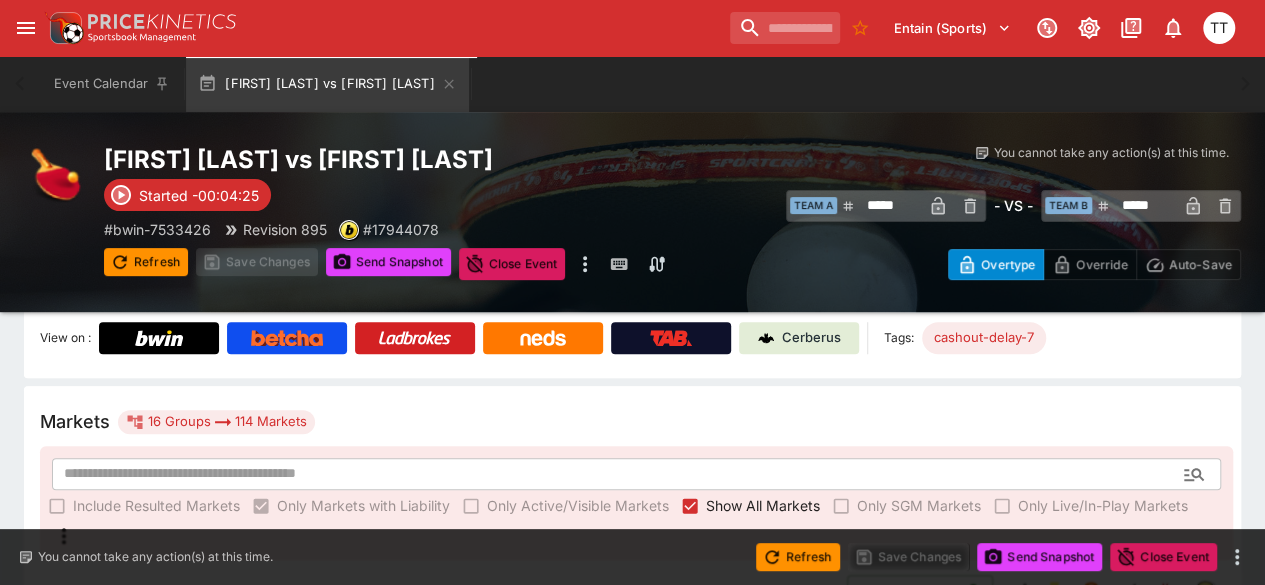 type on "*****" 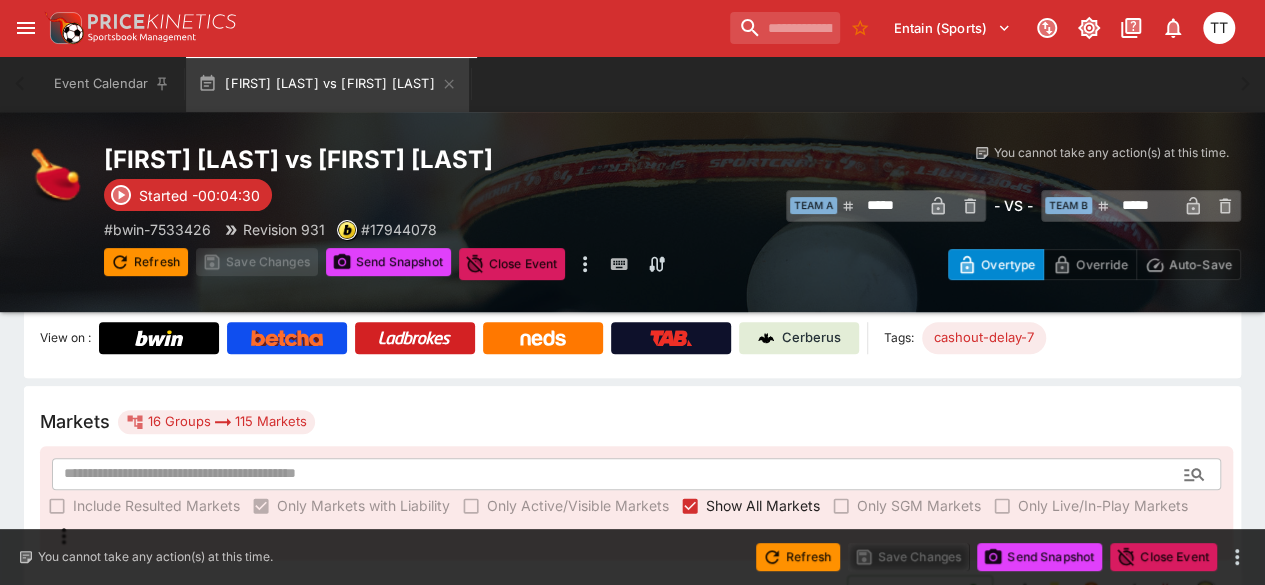 type on "*****" 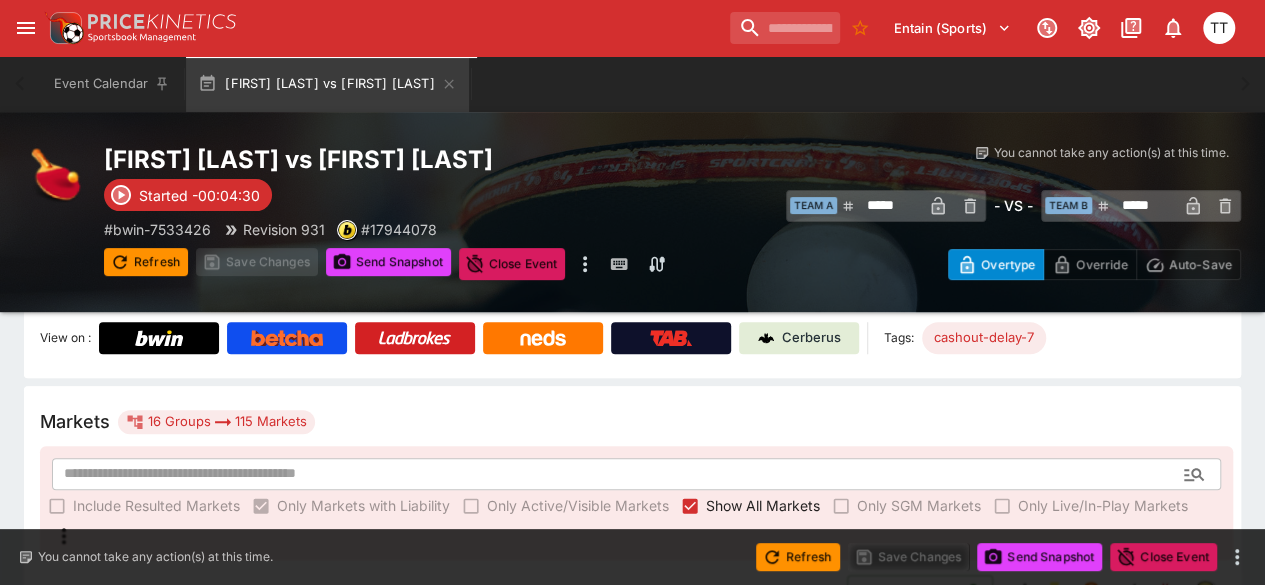 type on "****" 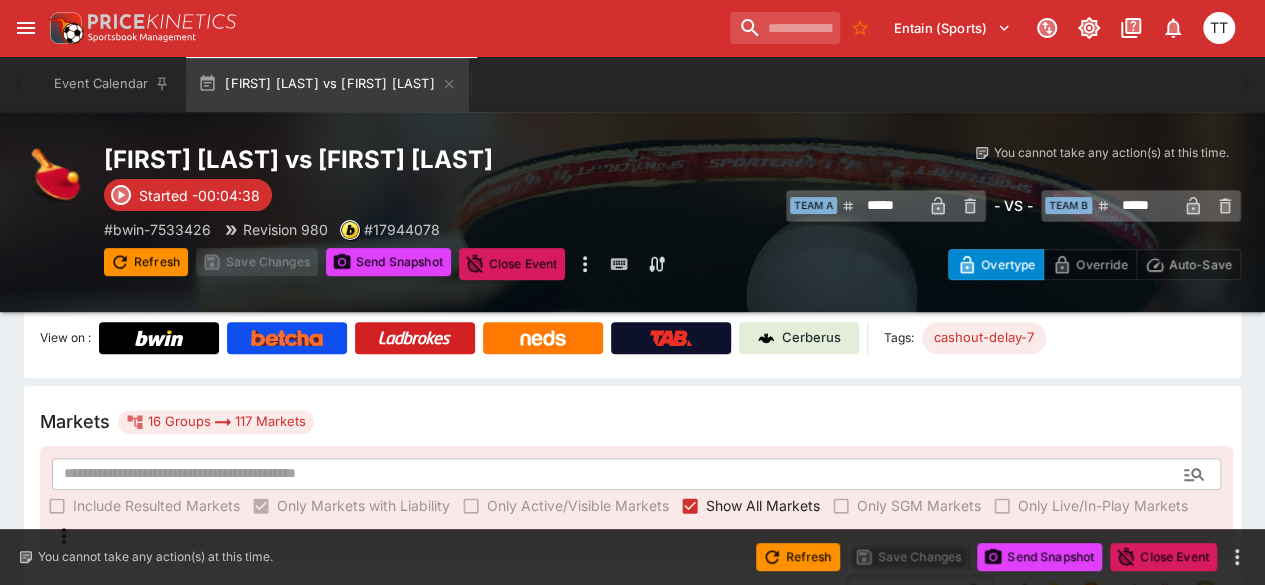 type on "*****" 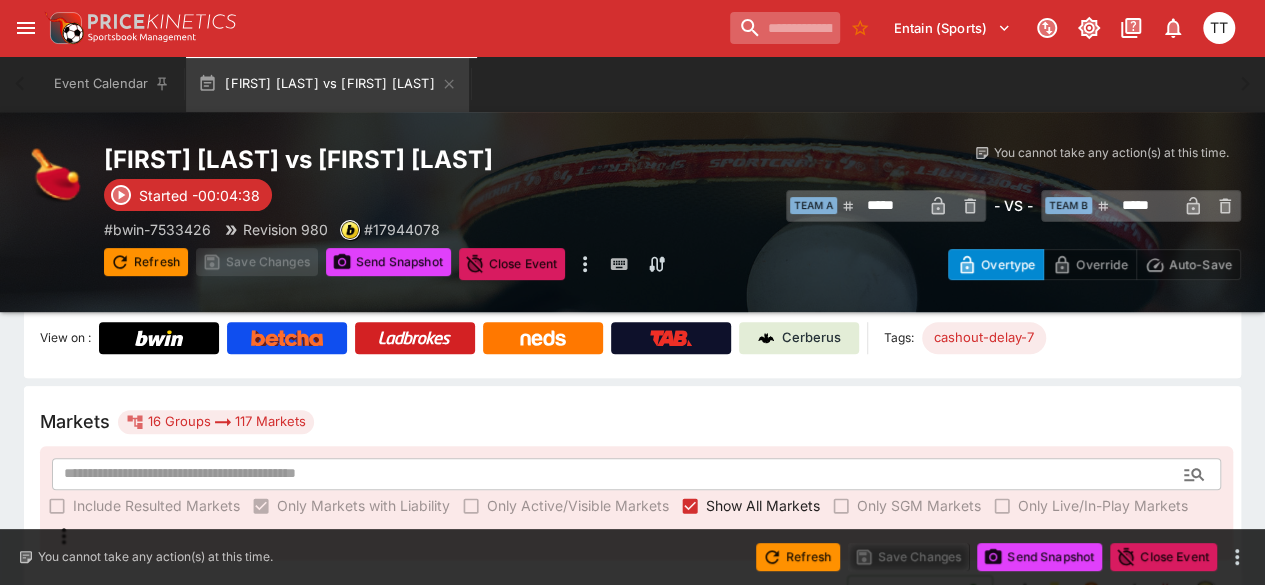 type on "*****" 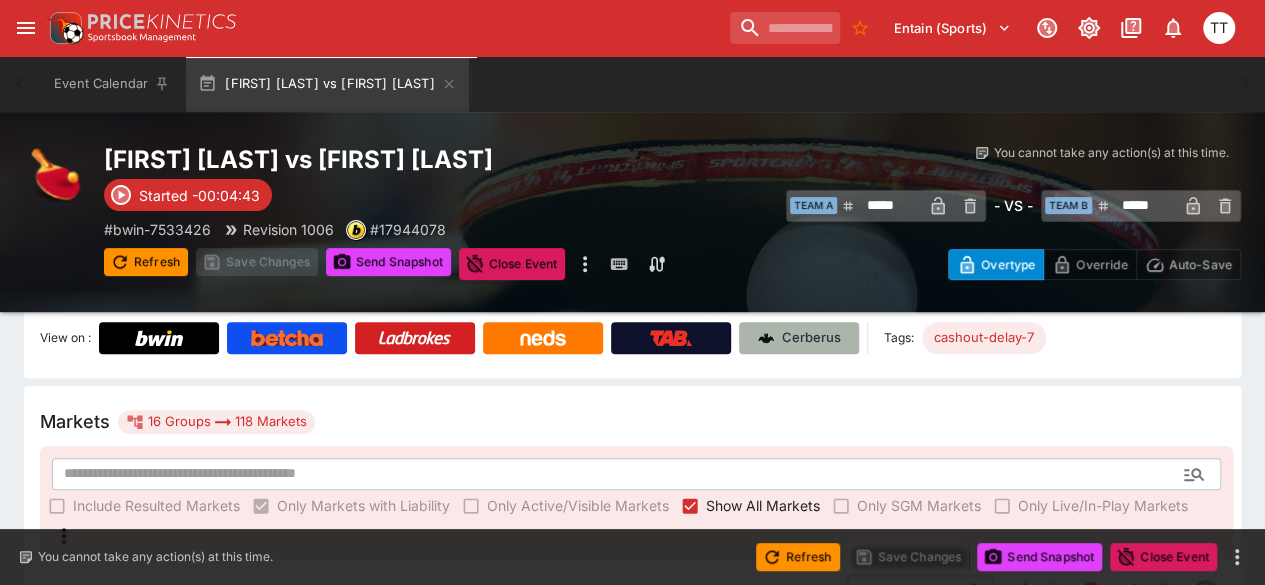 click on "Cerberus" at bounding box center (799, 338) 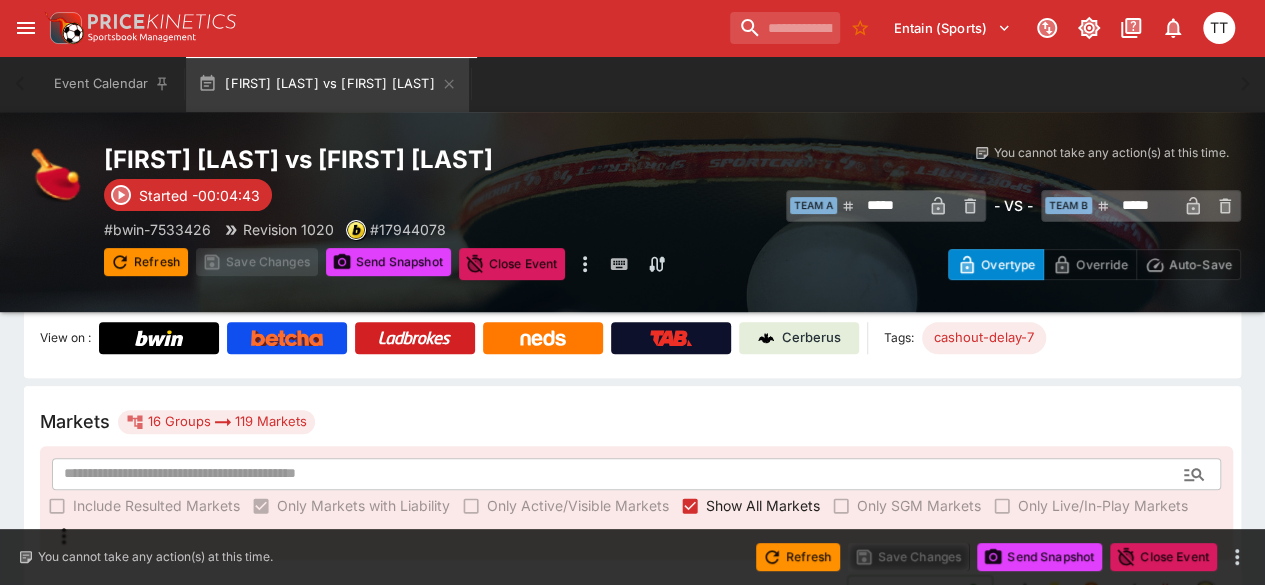 type on "*****" 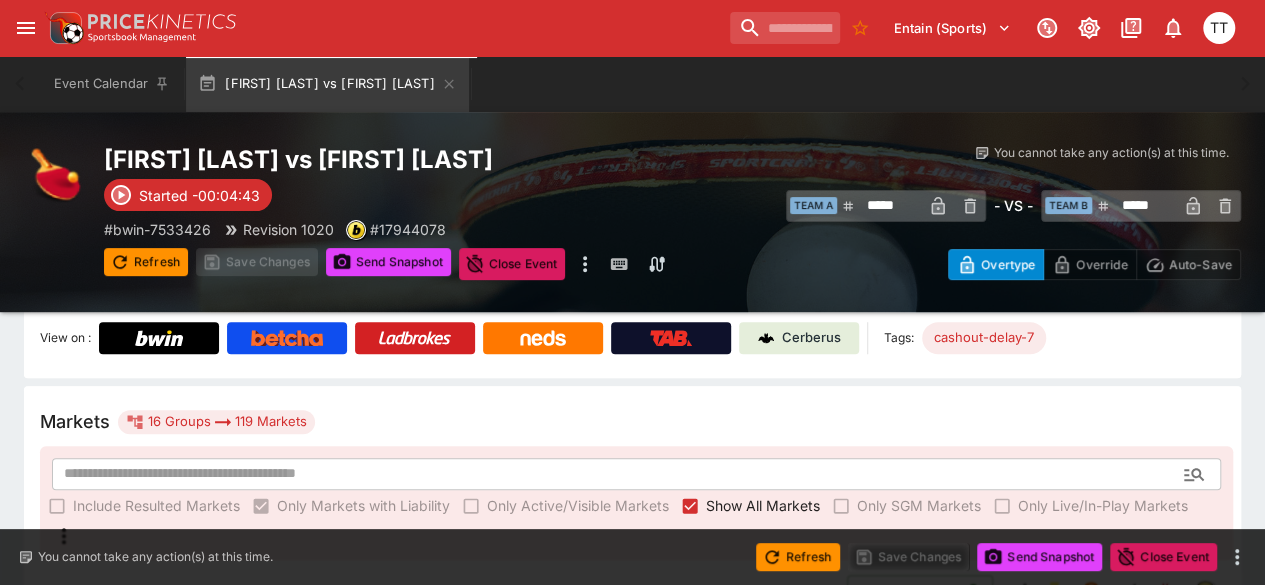 type on "****" 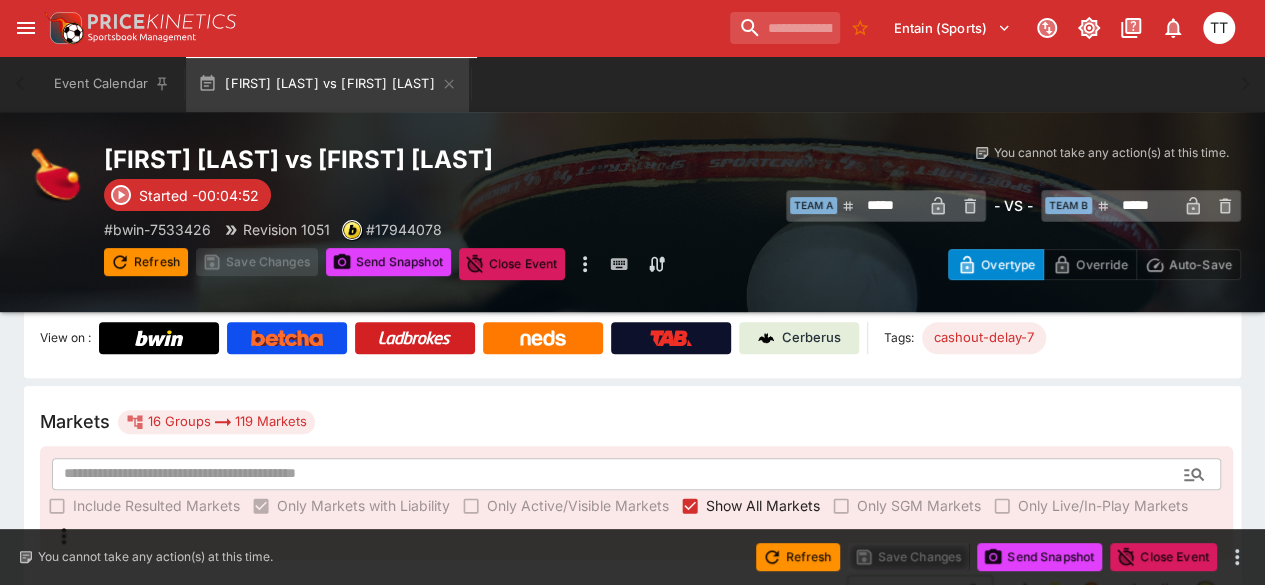 type on "*****" 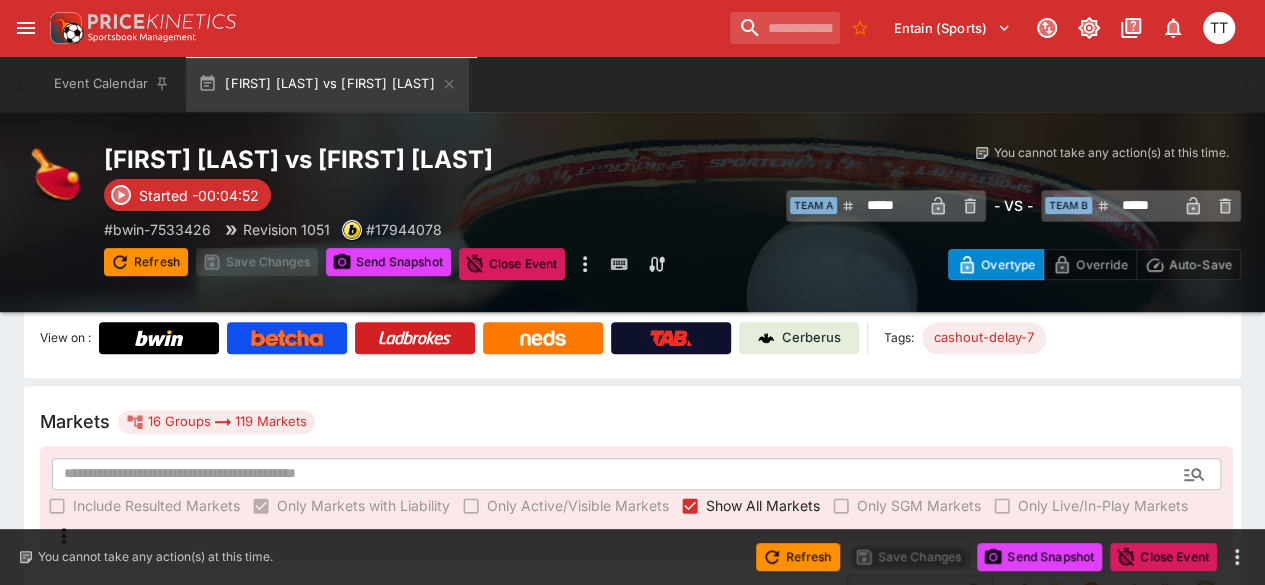 type on "**********" 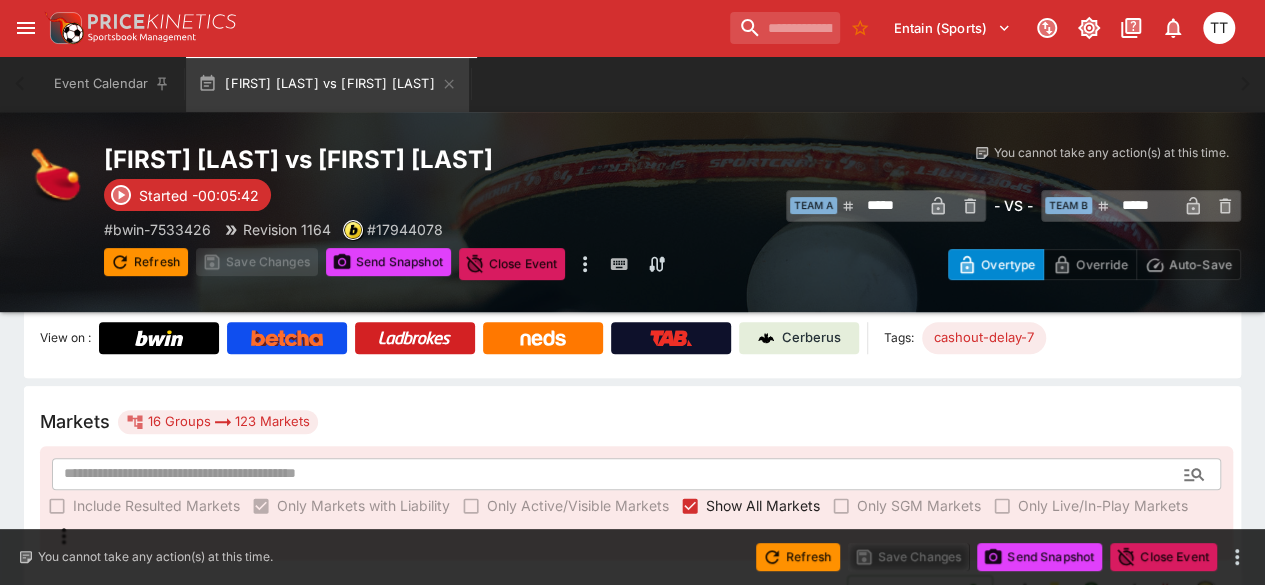 type on "**********" 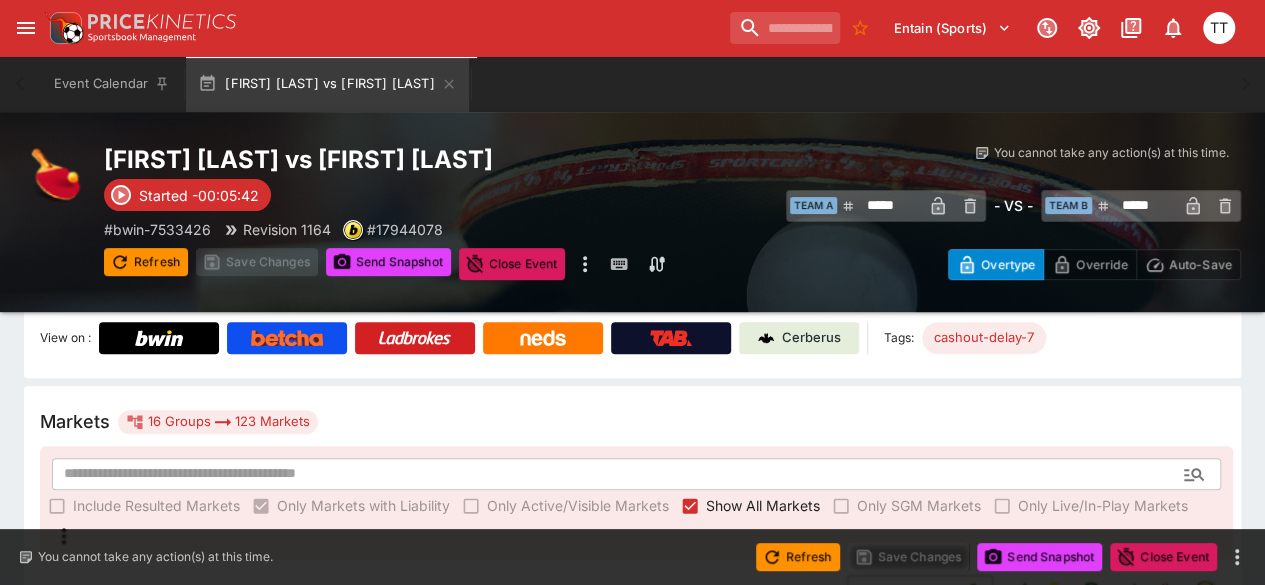 type on "**********" 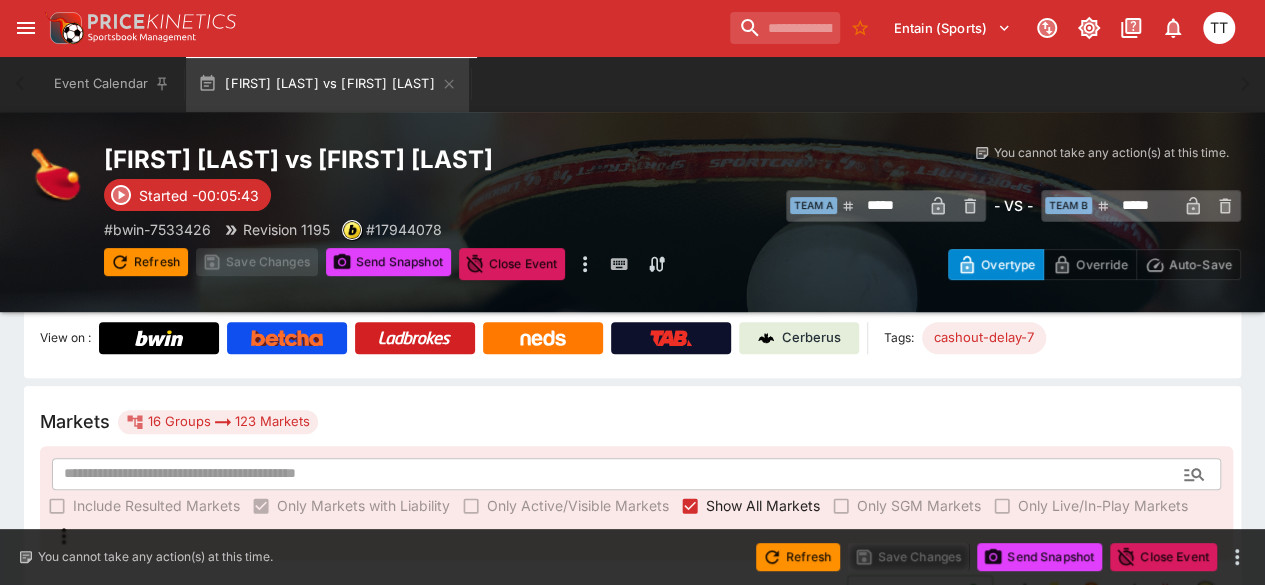 type on "******" 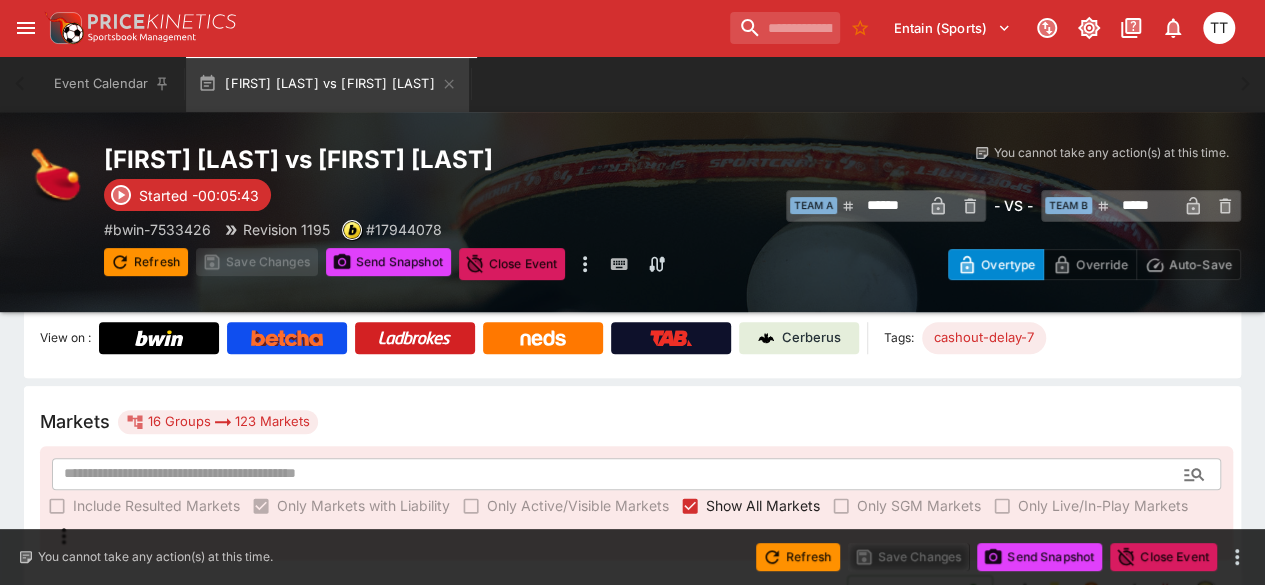 type on "****" 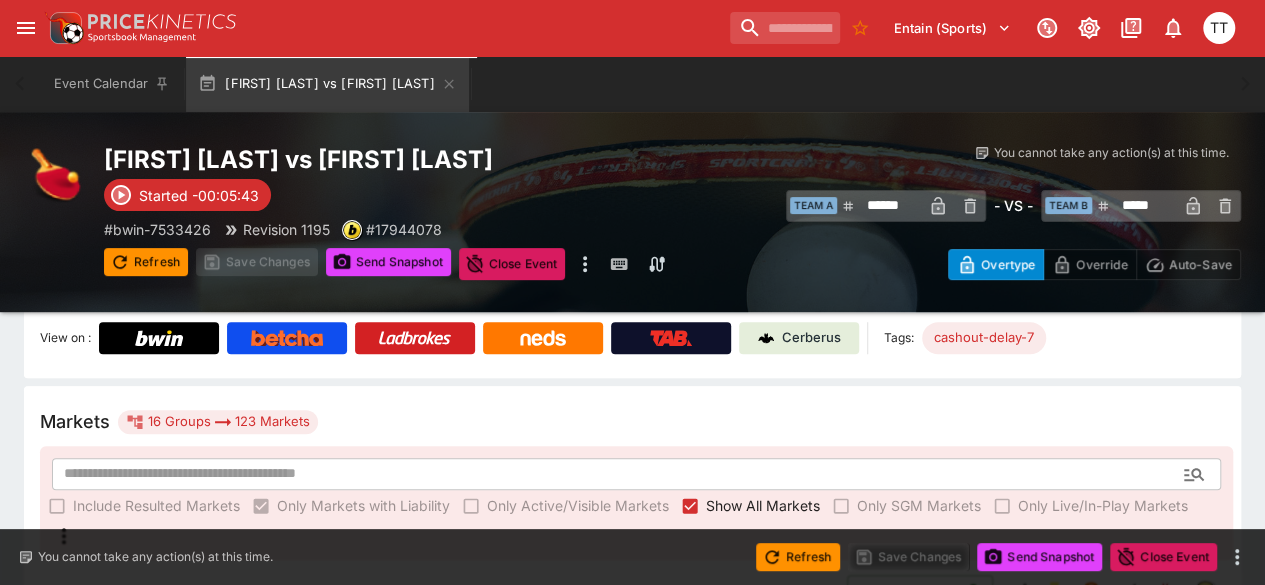 type on "*****" 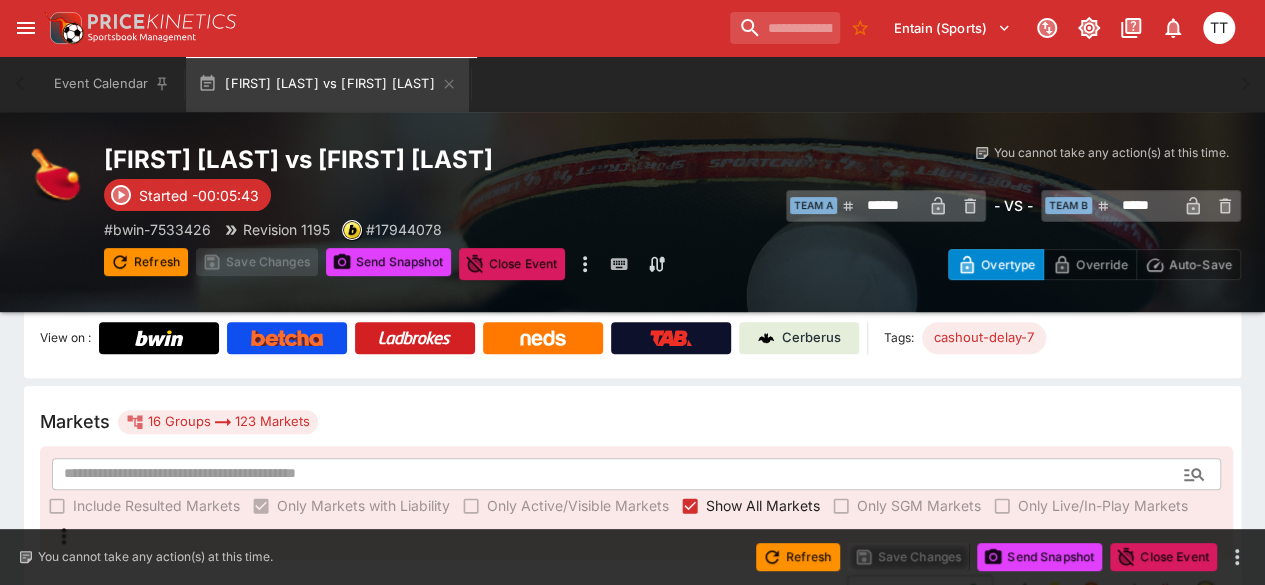 type on "****" 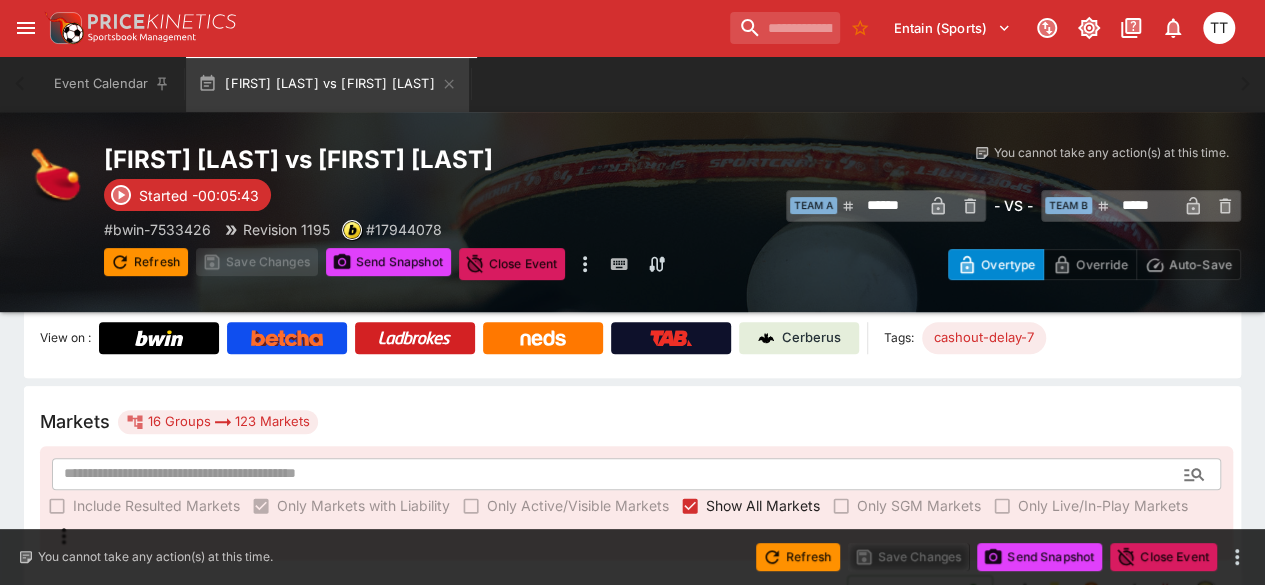 type on "******" 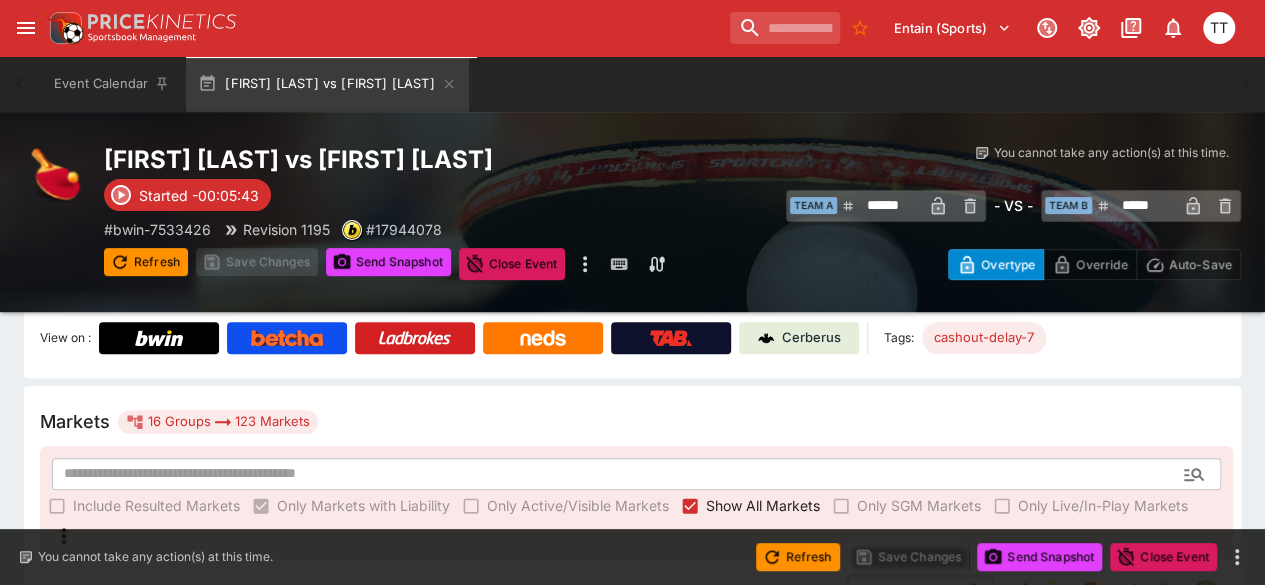 type on "******" 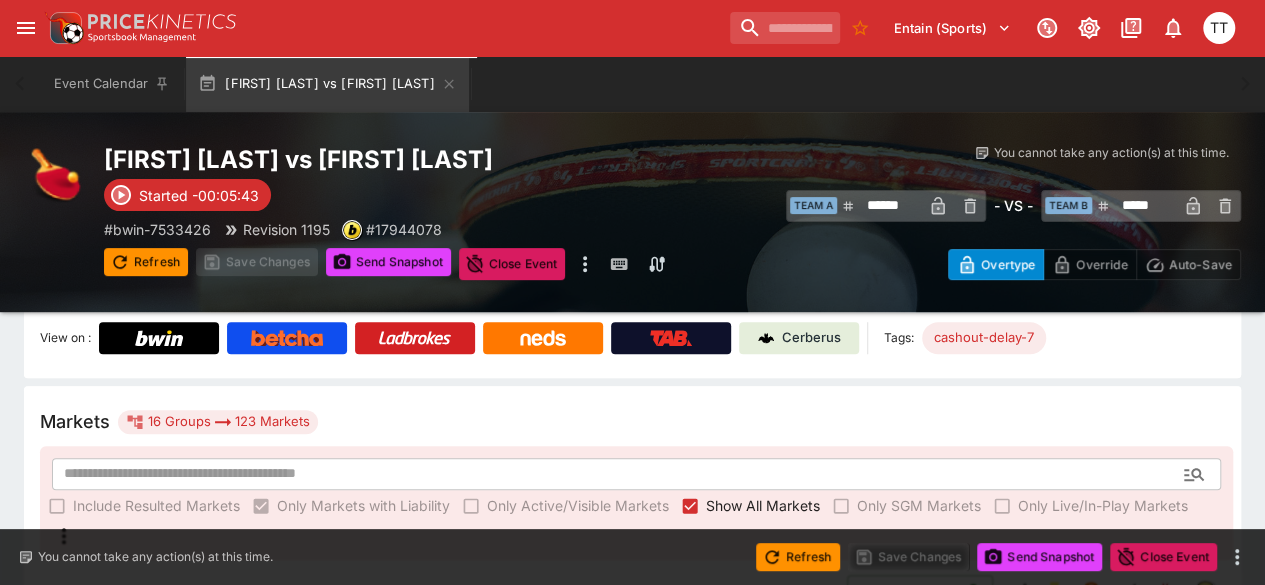 type on "***" 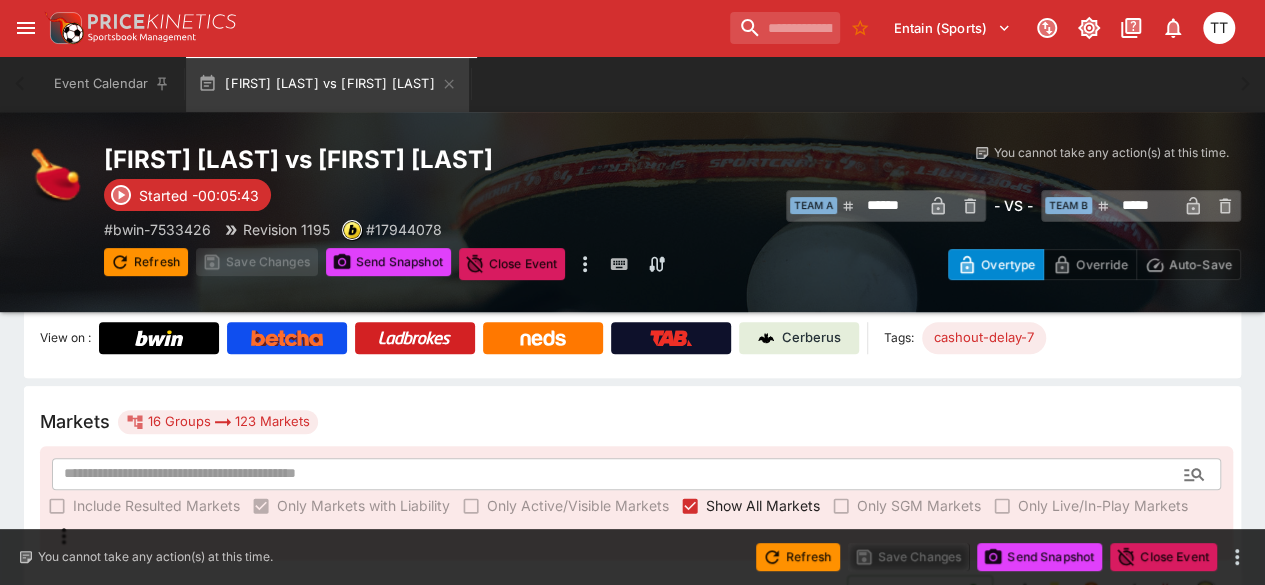 type on "***" 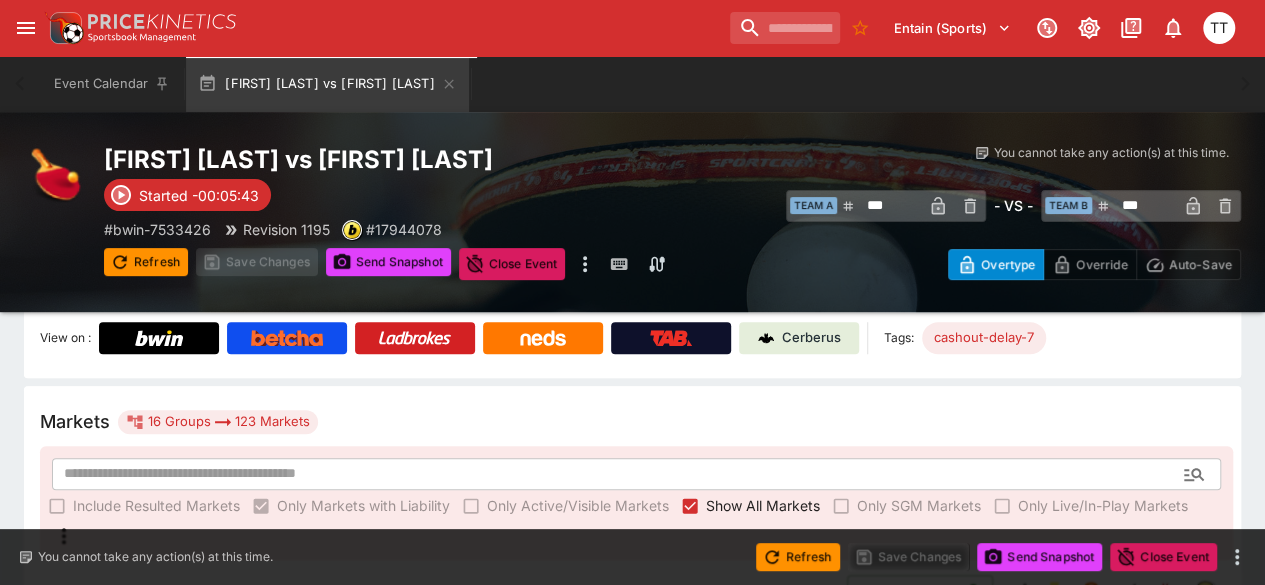 type on "****" 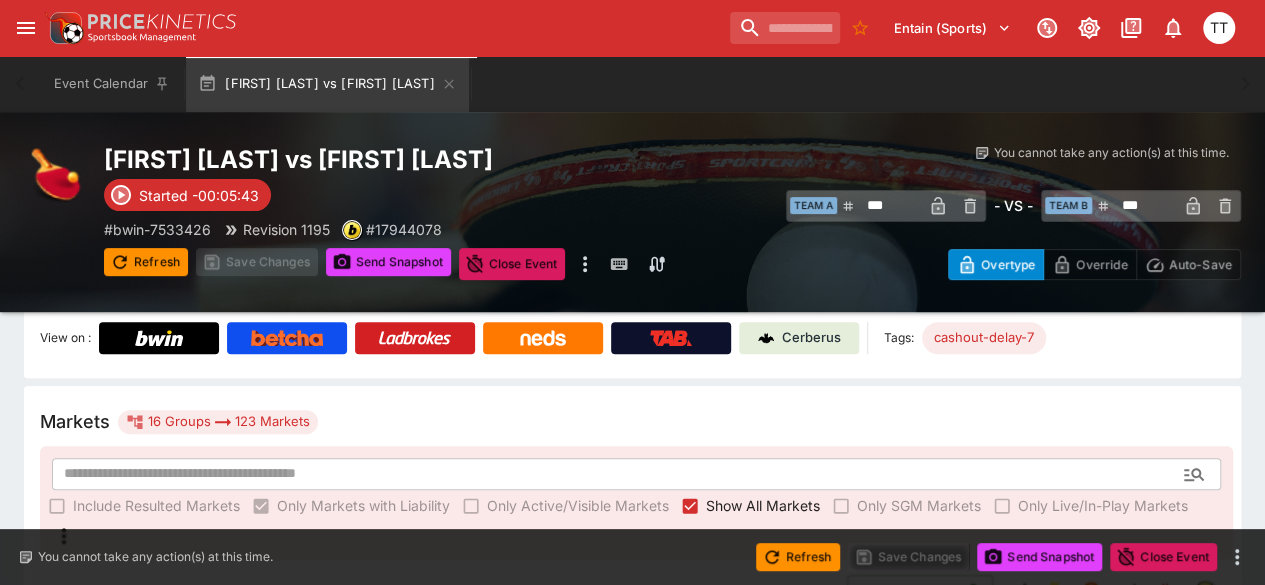 type on "**********" 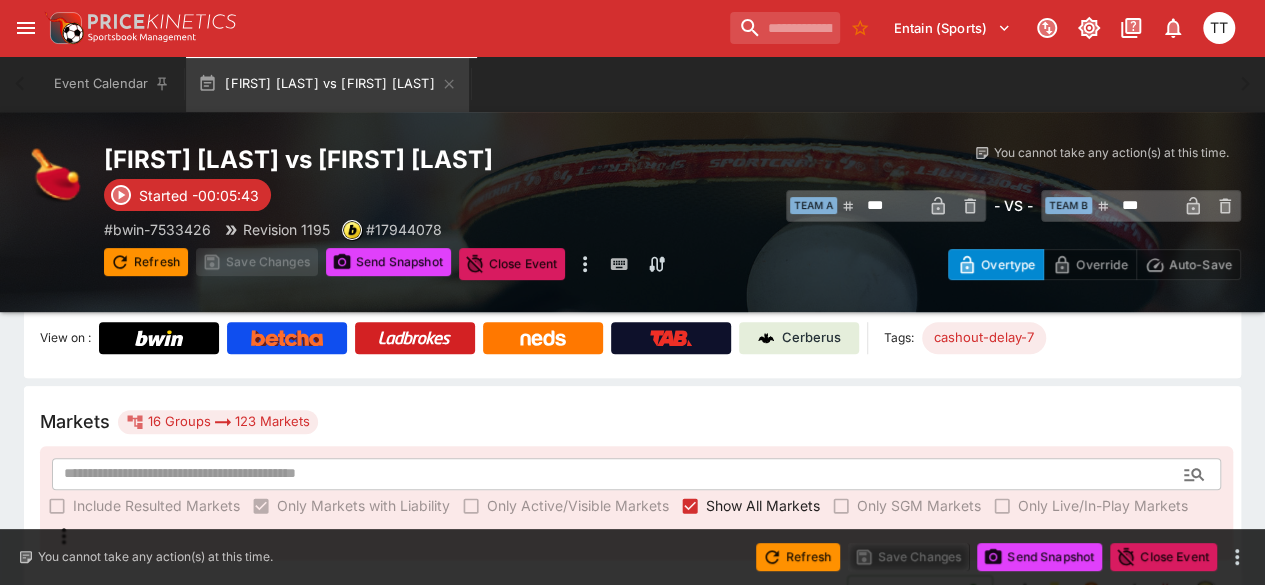 type on "*" 